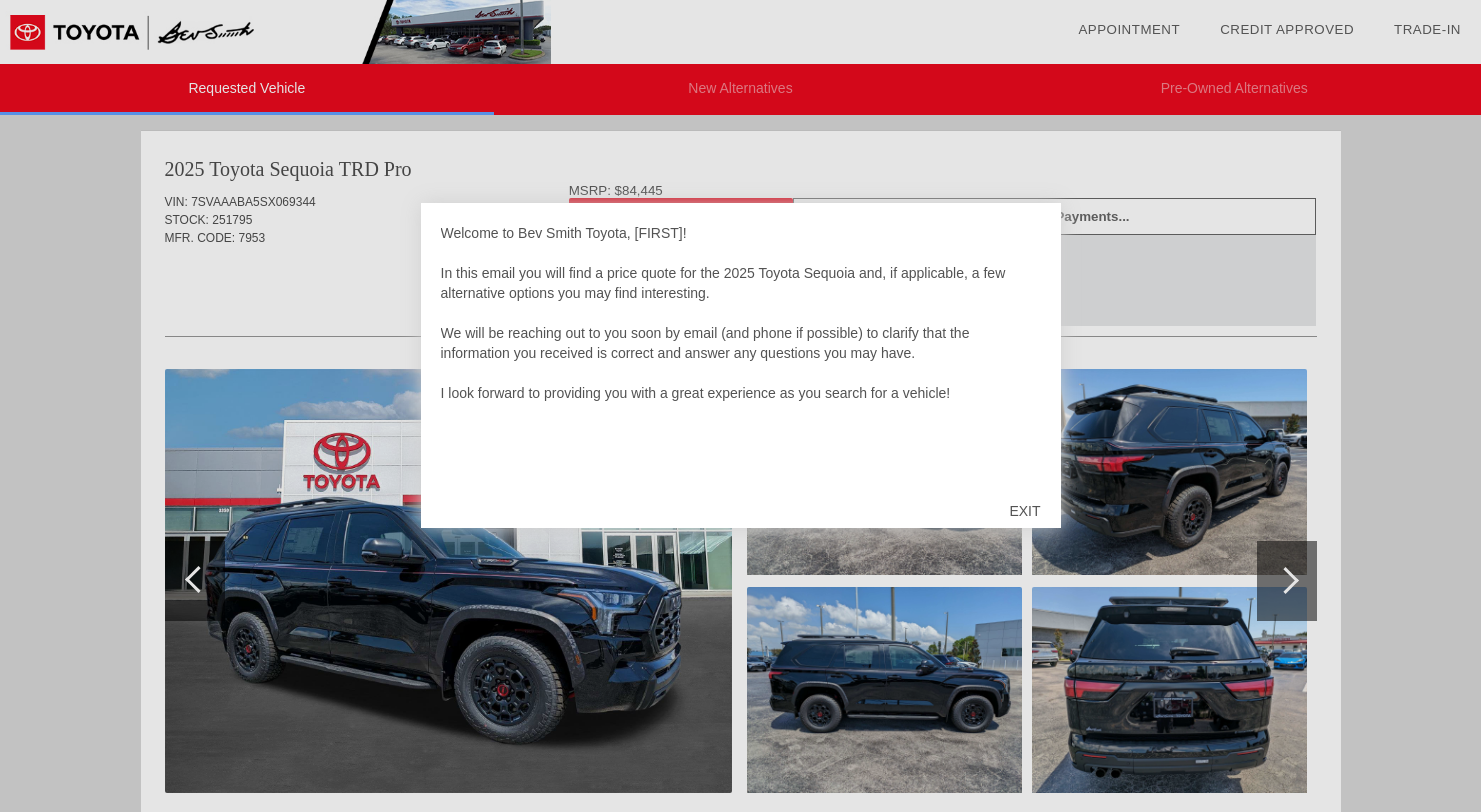 scroll, scrollTop: 0, scrollLeft: 0, axis: both 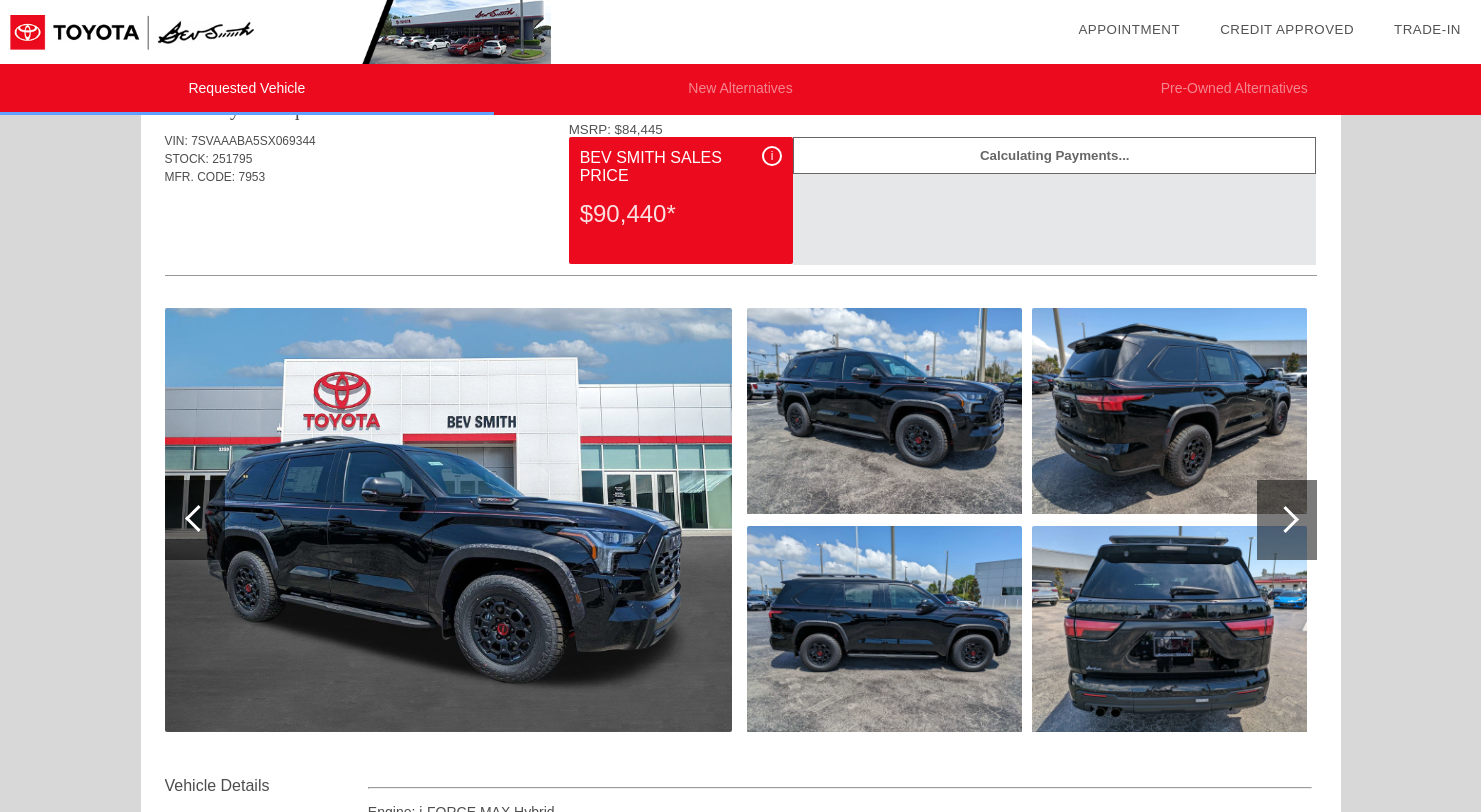 click at bounding box center [1285, 519] 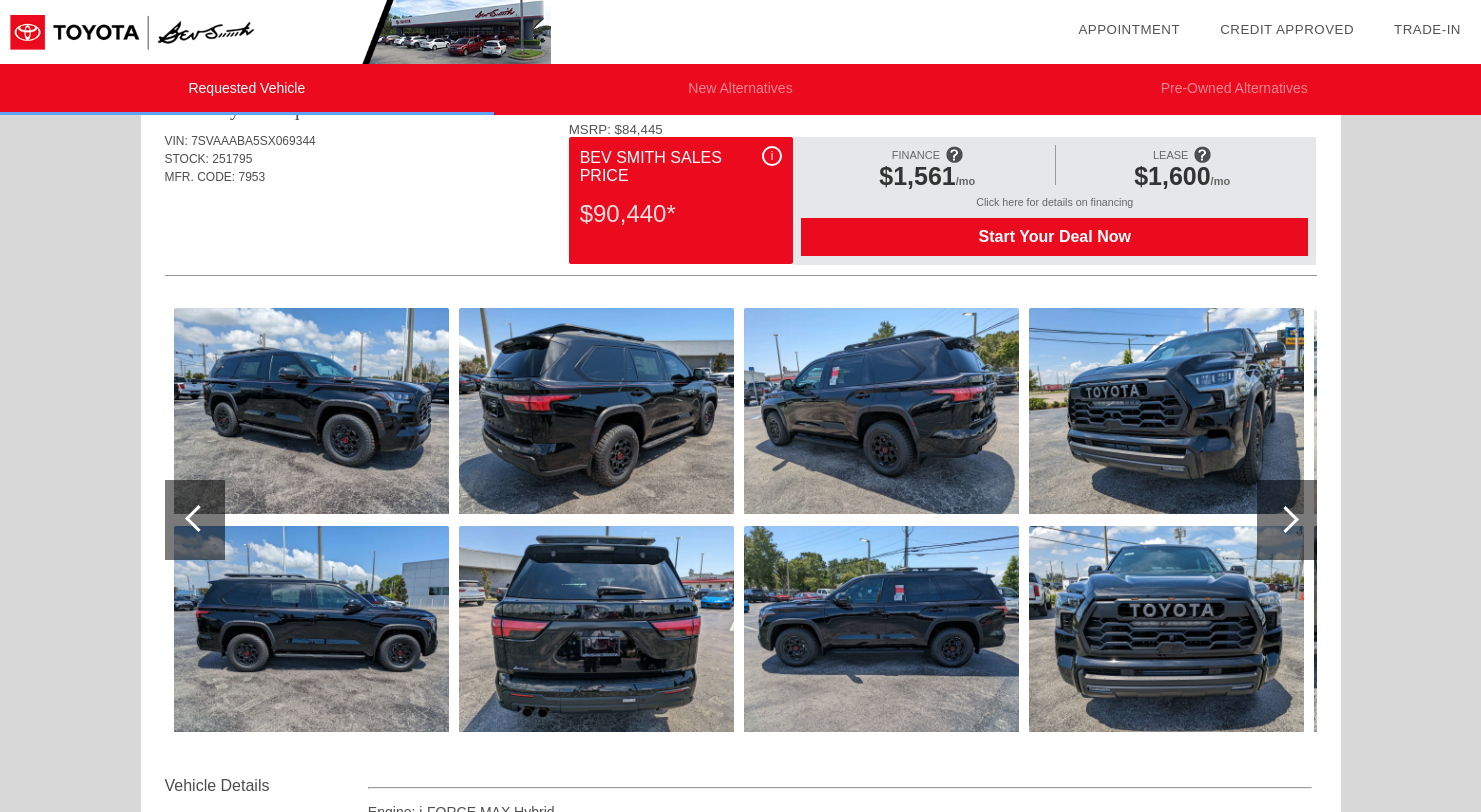 click at bounding box center (1285, 519) 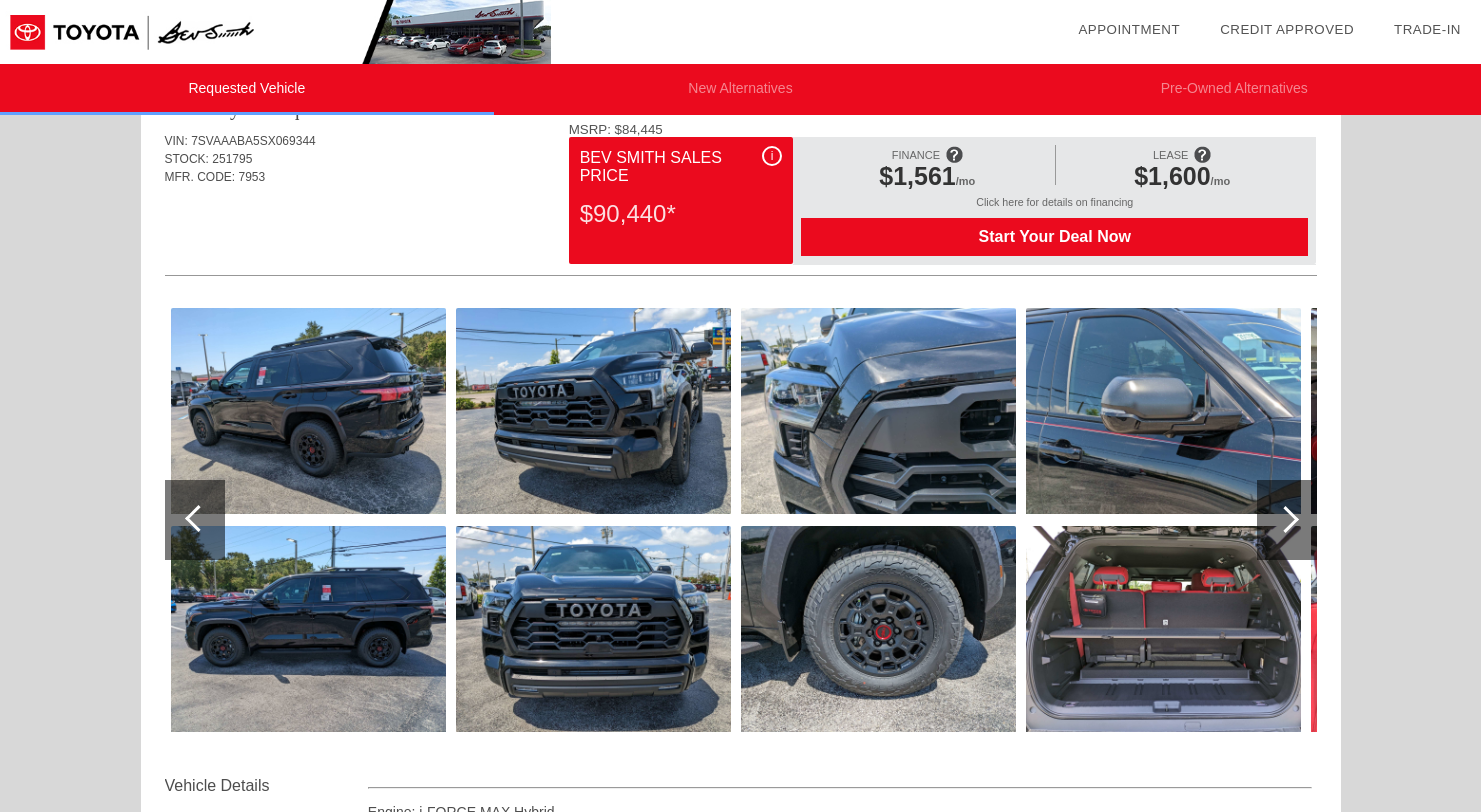 click at bounding box center [1285, 519] 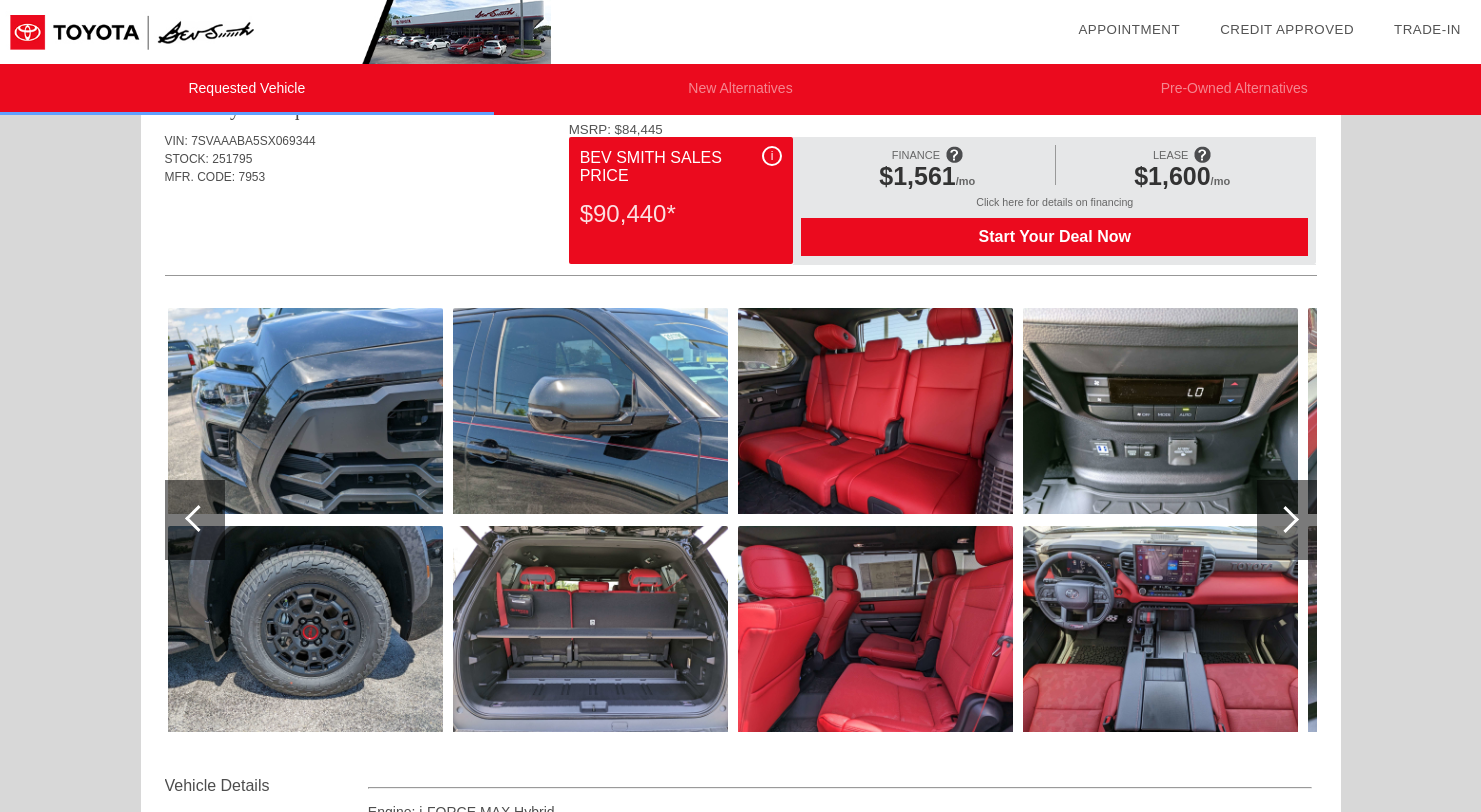 click at bounding box center [1285, 519] 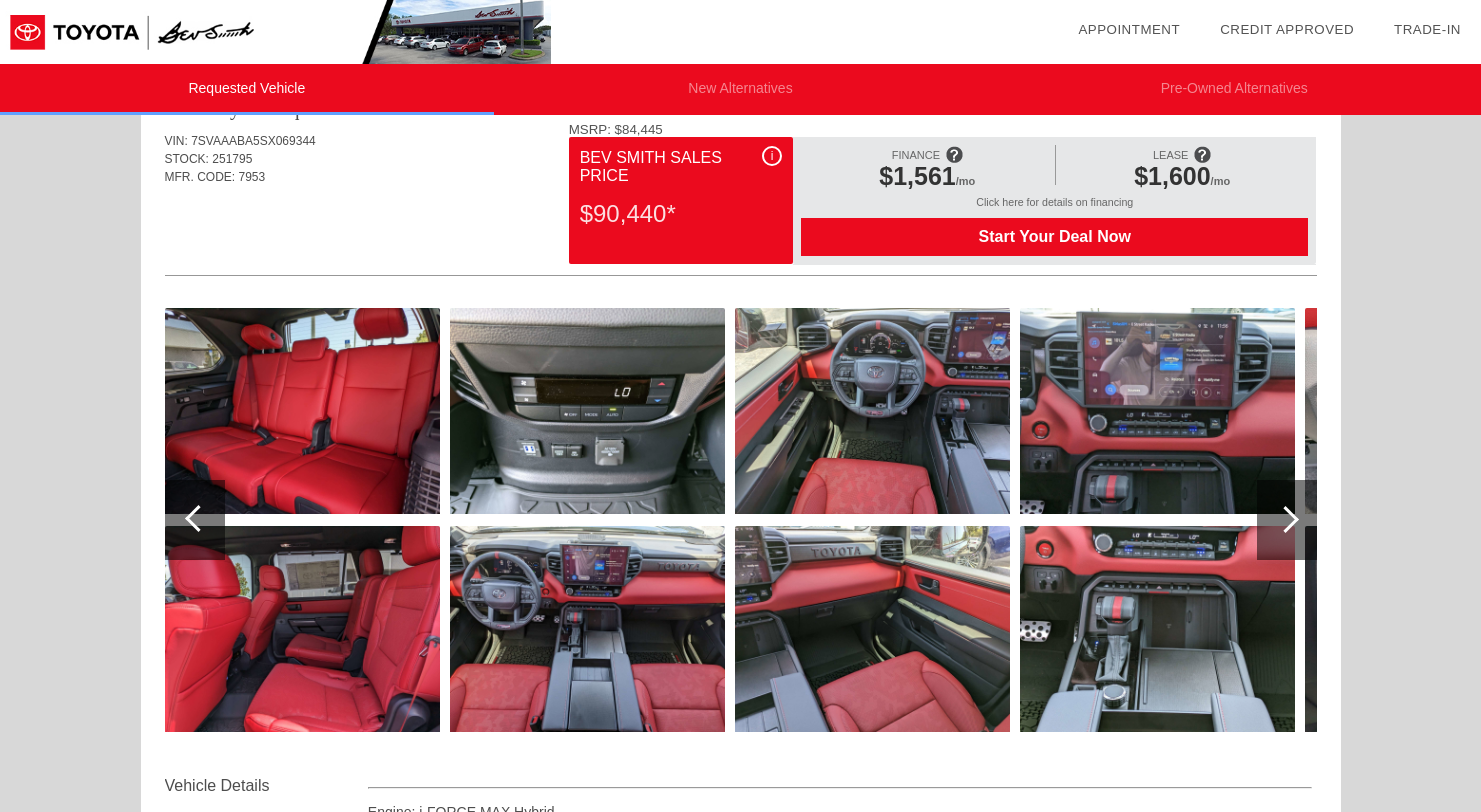 click at bounding box center [1285, 519] 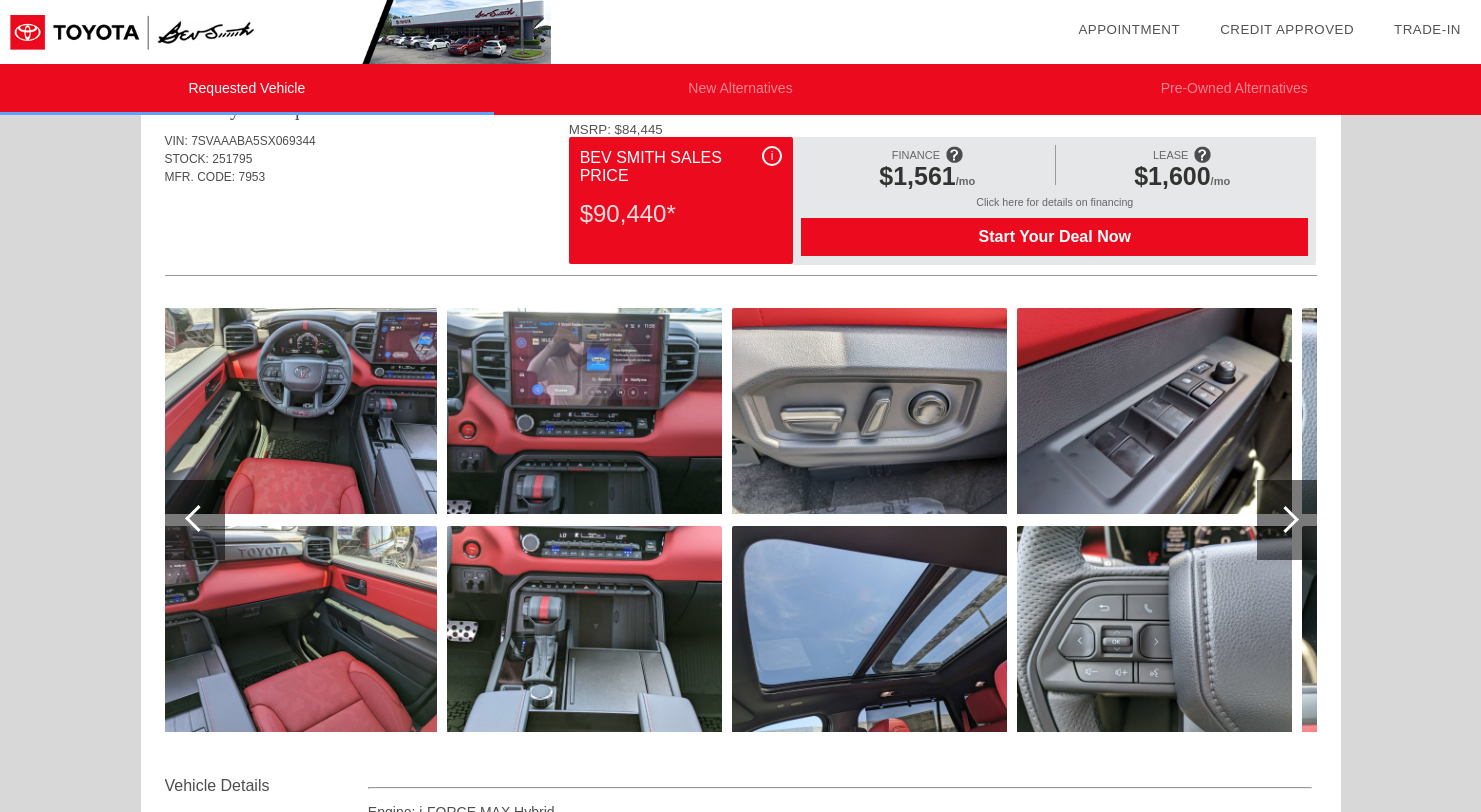 click at bounding box center [1285, 519] 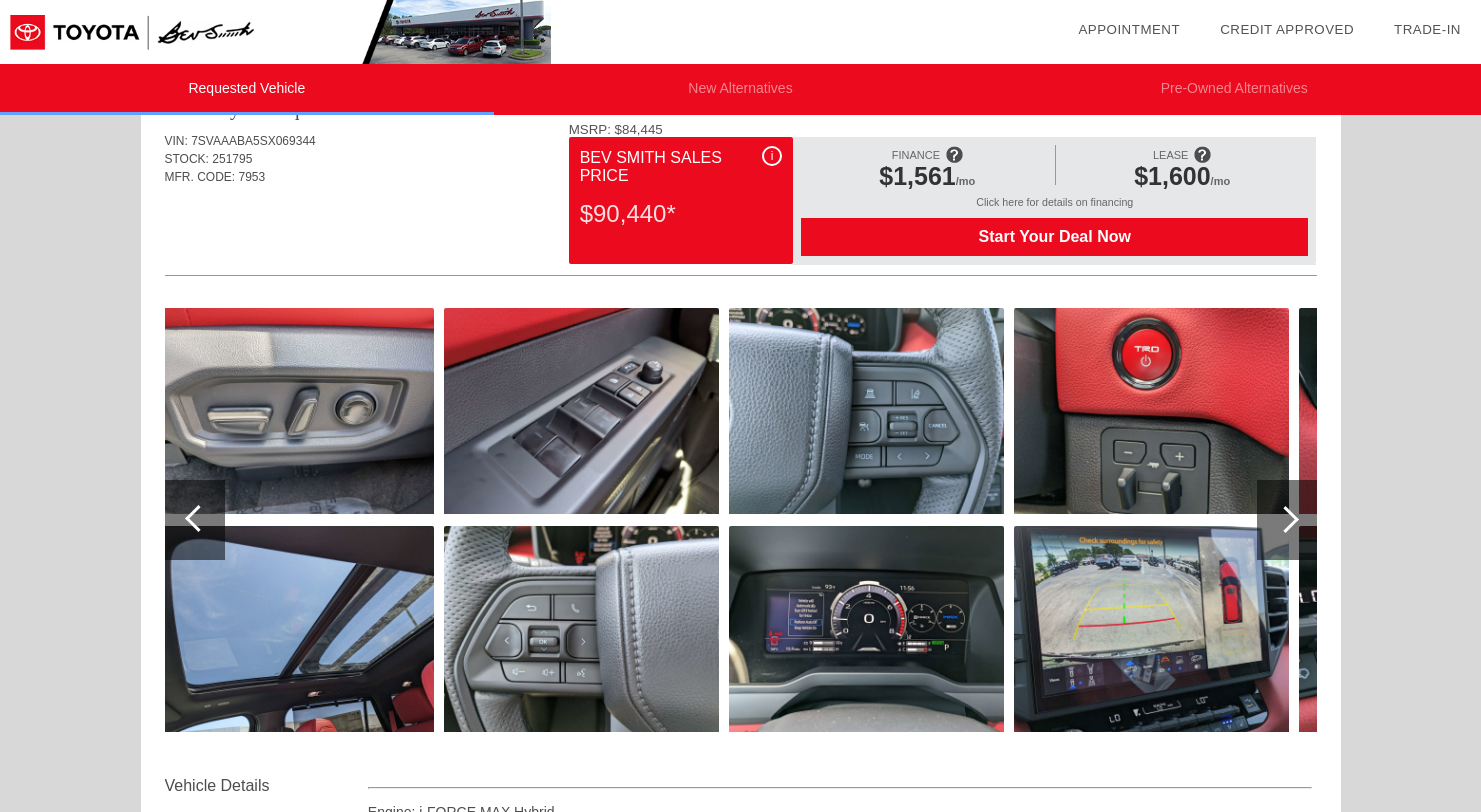 click at bounding box center [1285, 519] 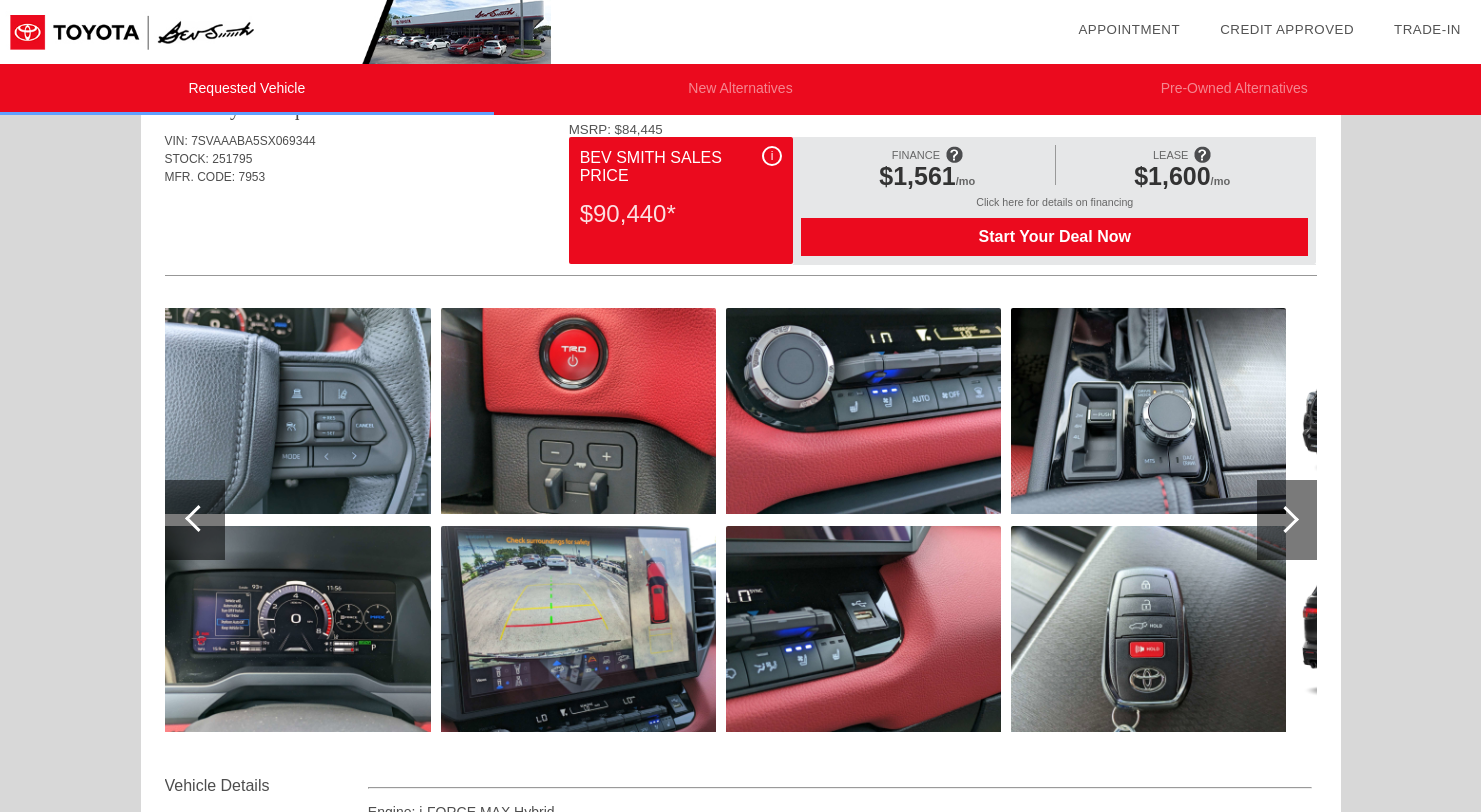 click at bounding box center (1285, 519) 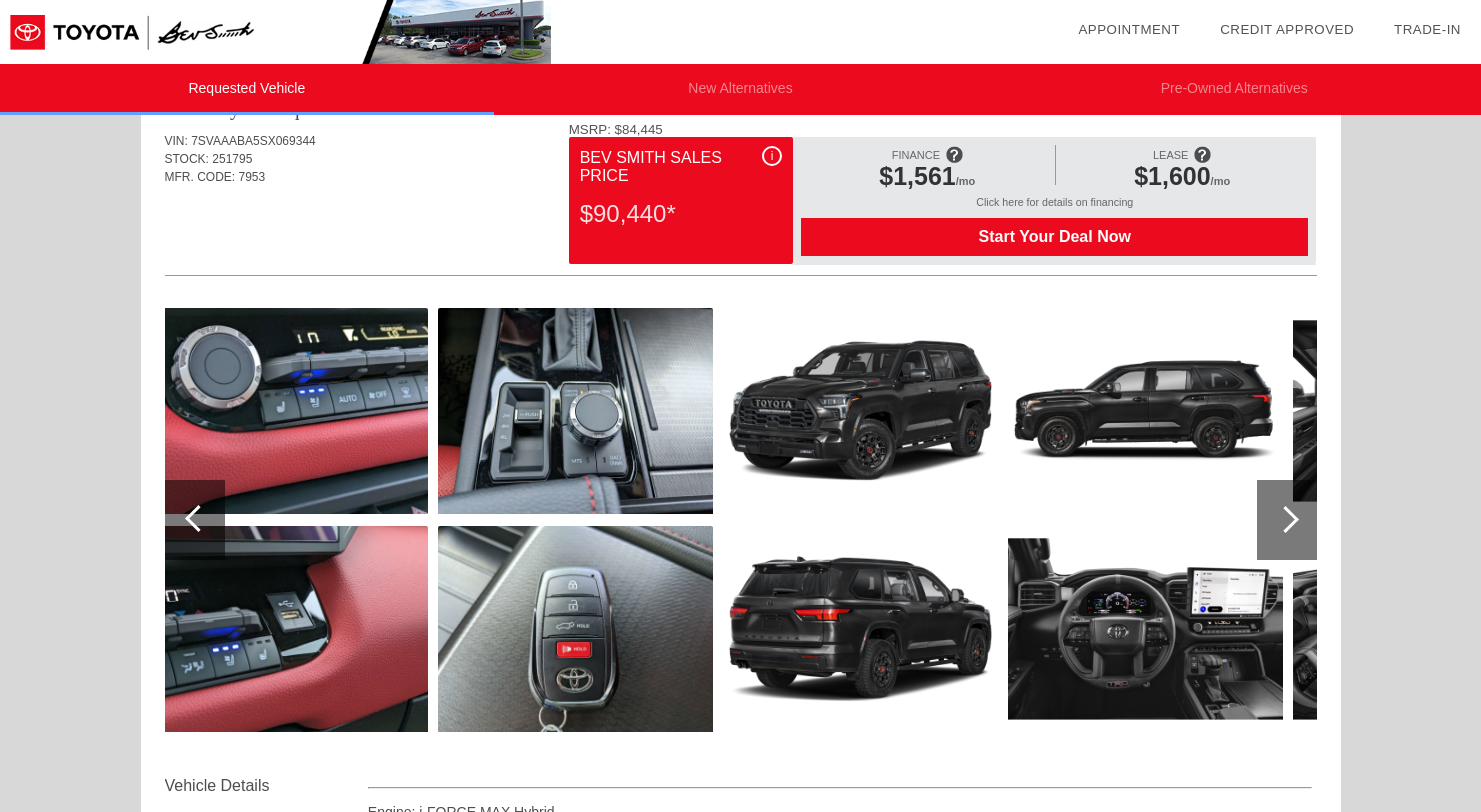 click at bounding box center [1285, 519] 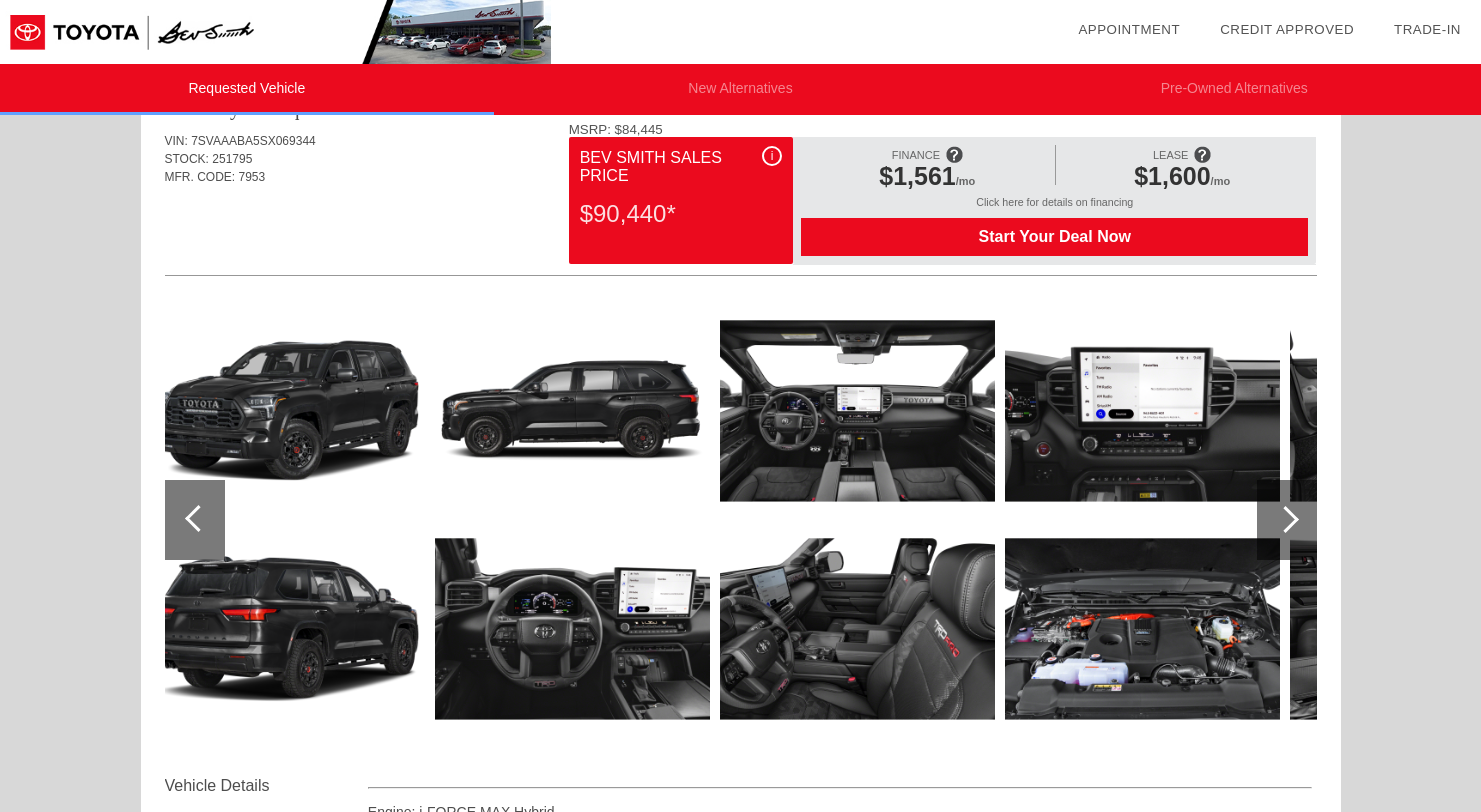 click at bounding box center [1285, 519] 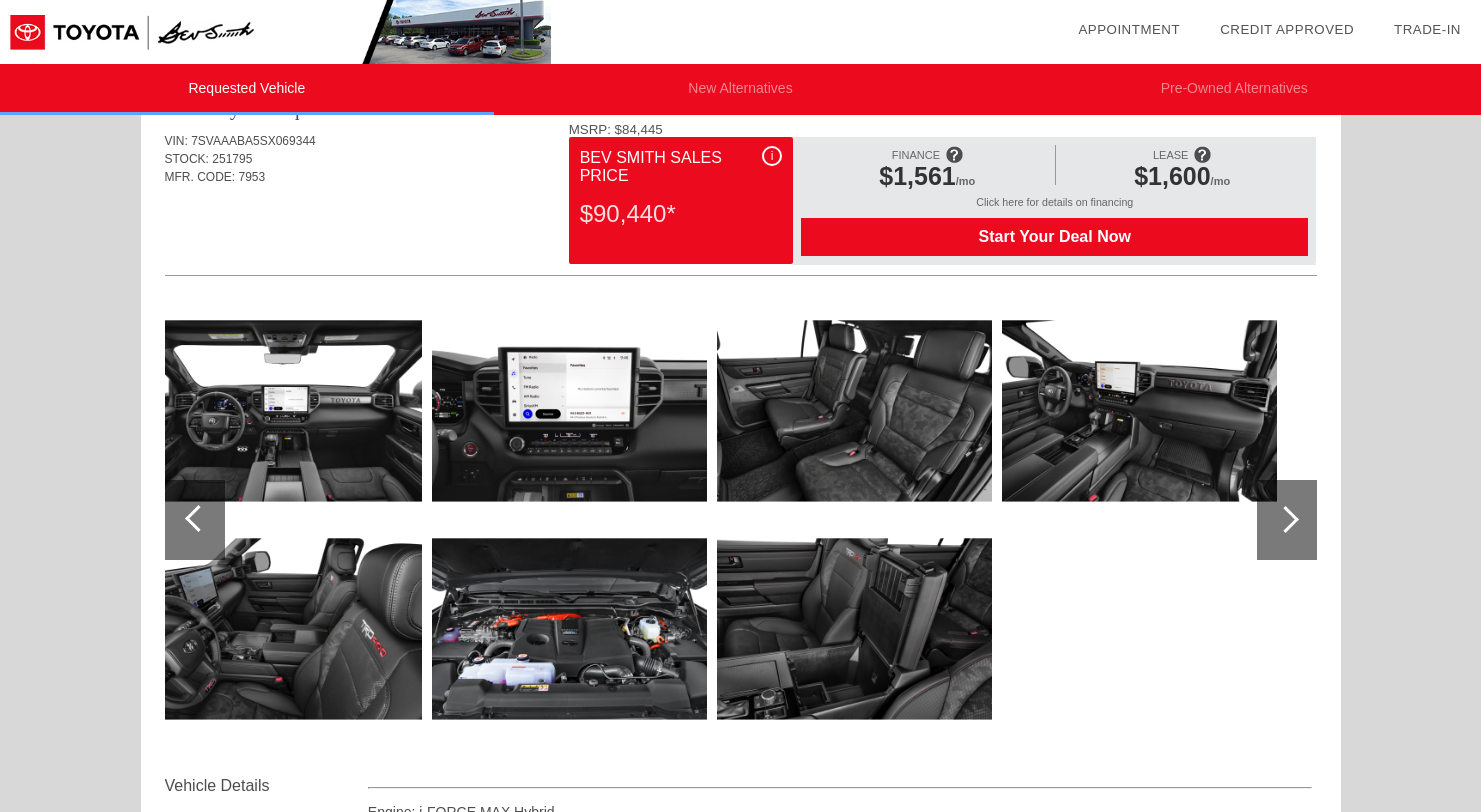 click on "Start Your Deal Now" at bounding box center (1054, 237) 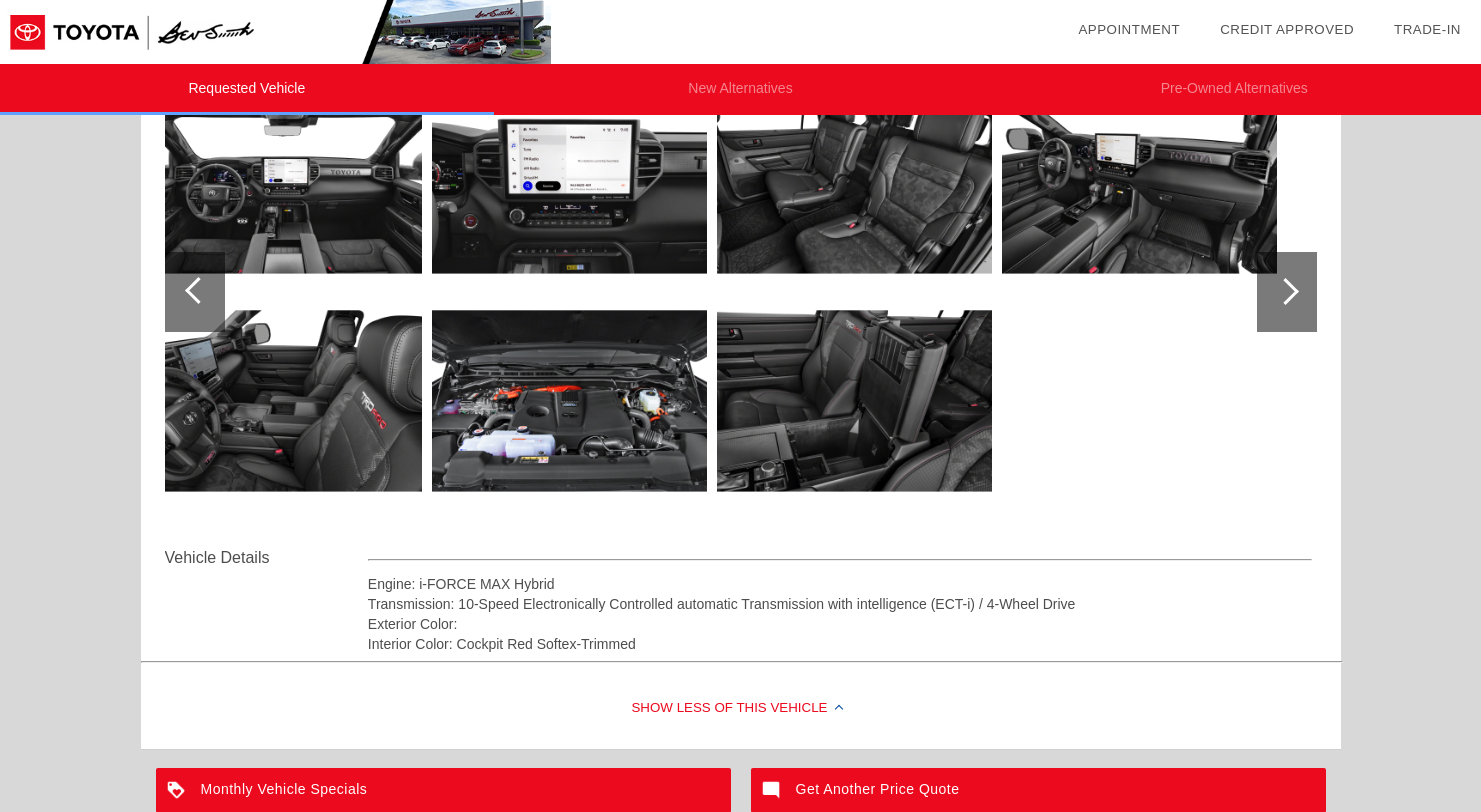 scroll, scrollTop: 0, scrollLeft: 0, axis: both 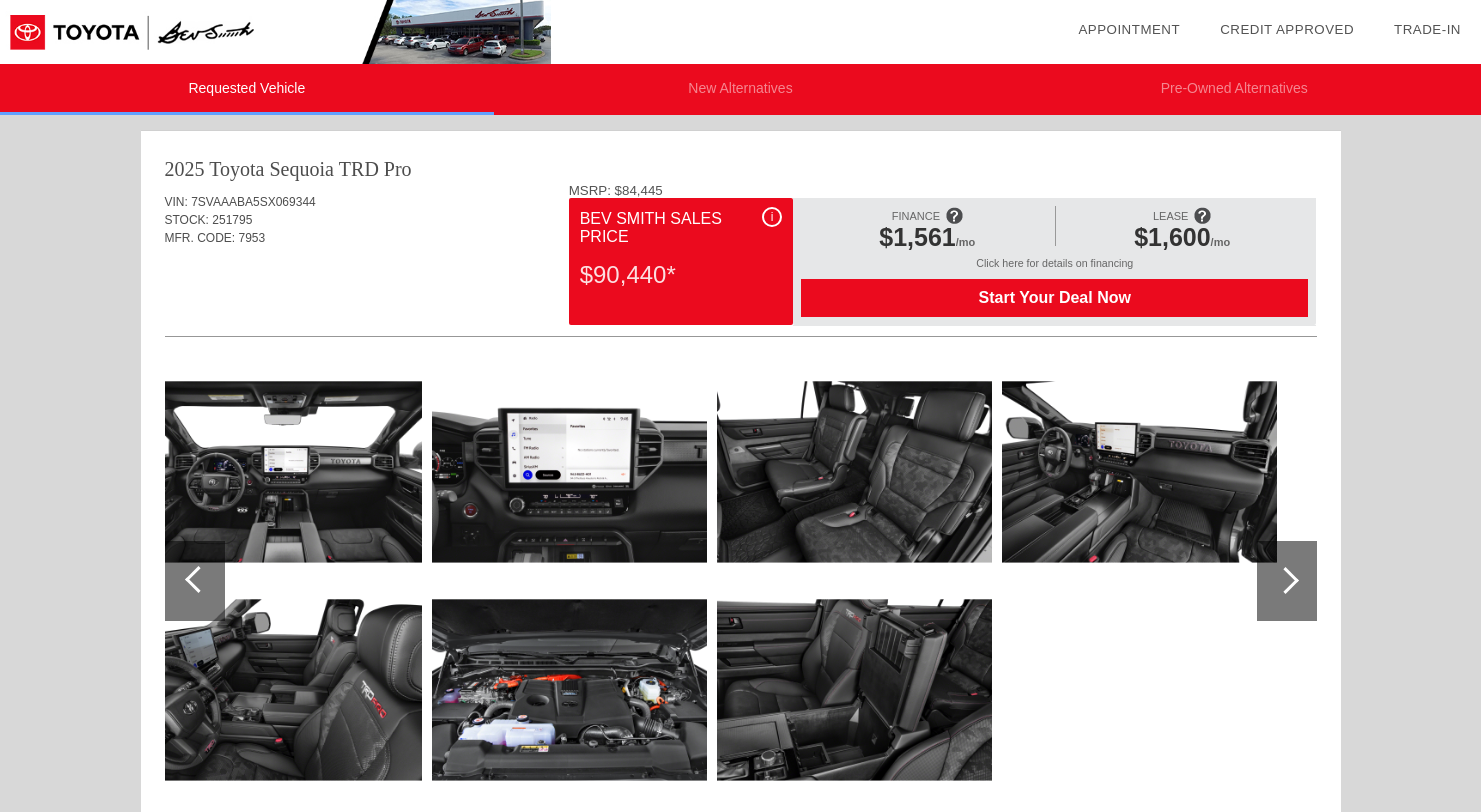 click on "Requested Vehicle
New Alternatives
Pre-Owned Alternatives
date_range
Appointment
check_box
Credit Approved" at bounding box center (740, 652) 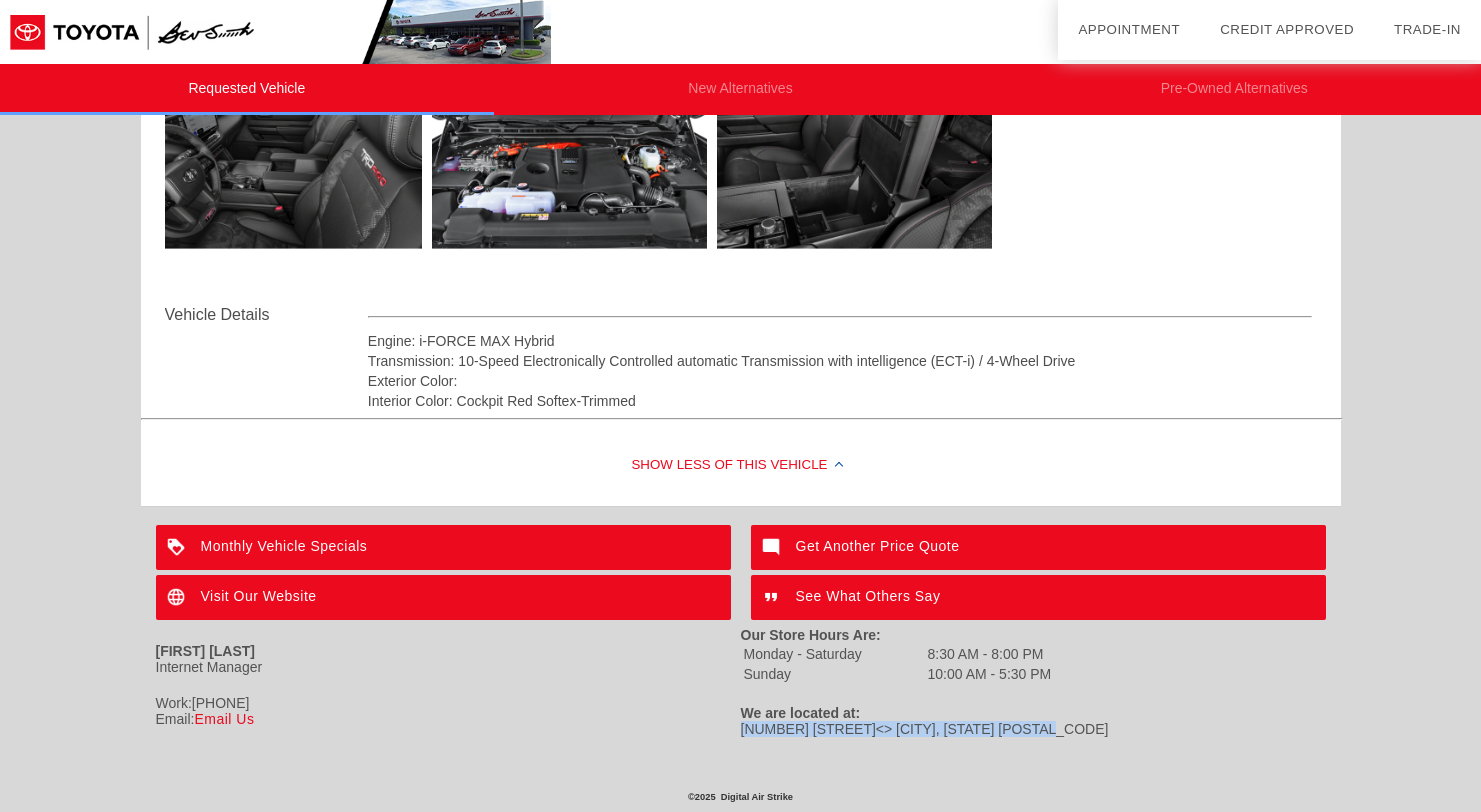 drag, startPoint x: 743, startPoint y: 728, endPoint x: 1053, endPoint y: 728, distance: 310 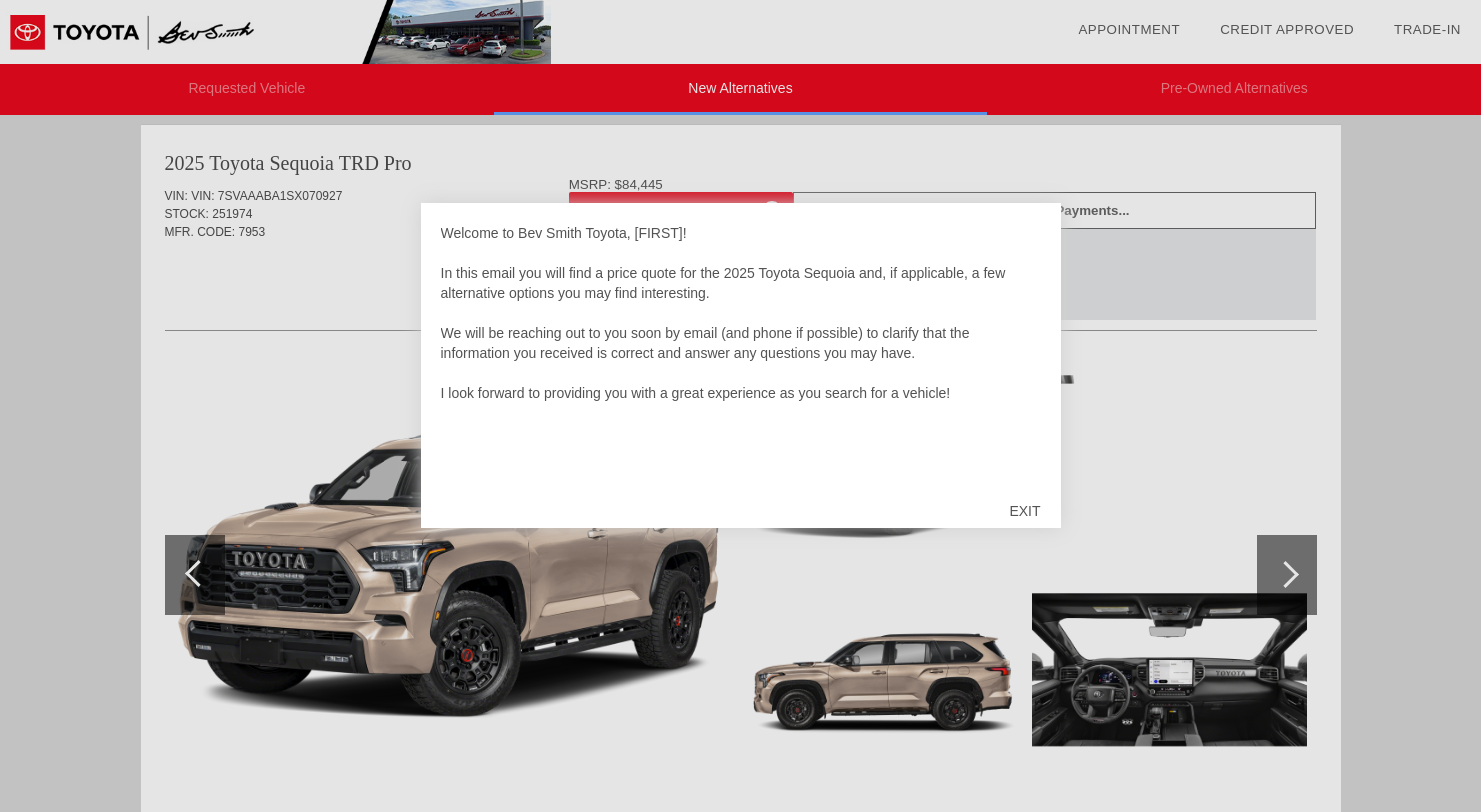 scroll, scrollTop: 0, scrollLeft: 0, axis: both 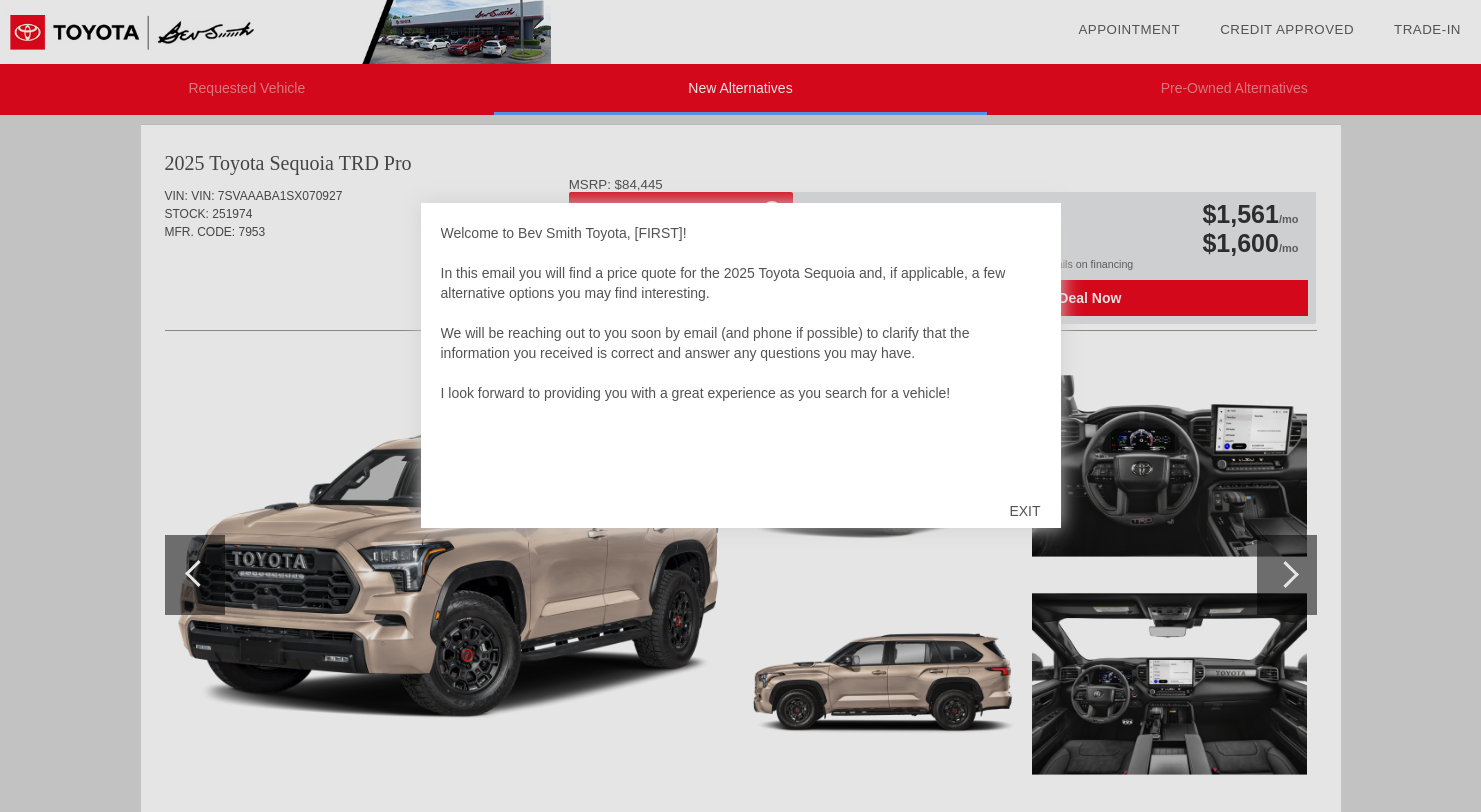 click on "EXIT" at bounding box center [1024, 511] 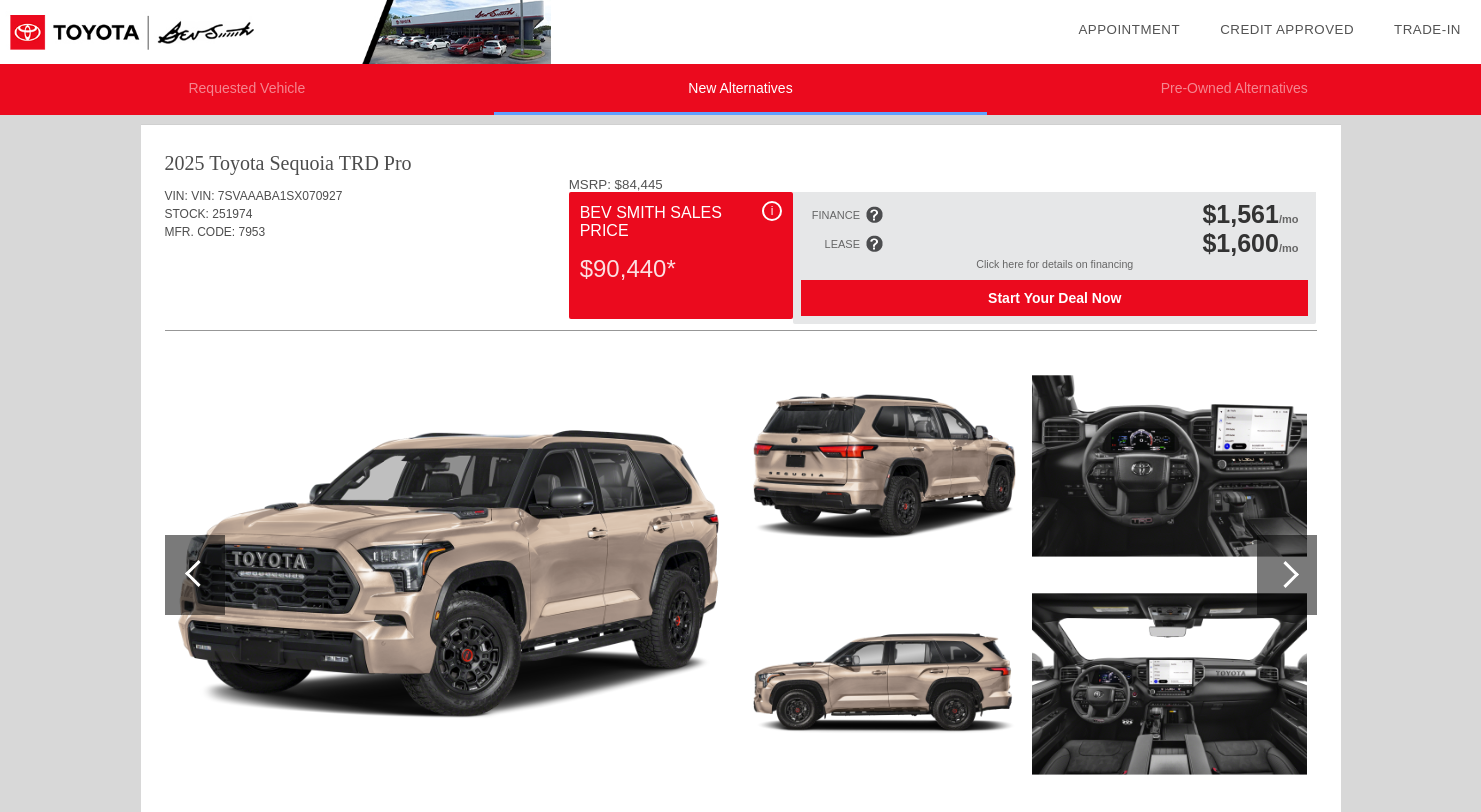 click on "Start Your Deal Now" at bounding box center [1054, 298] 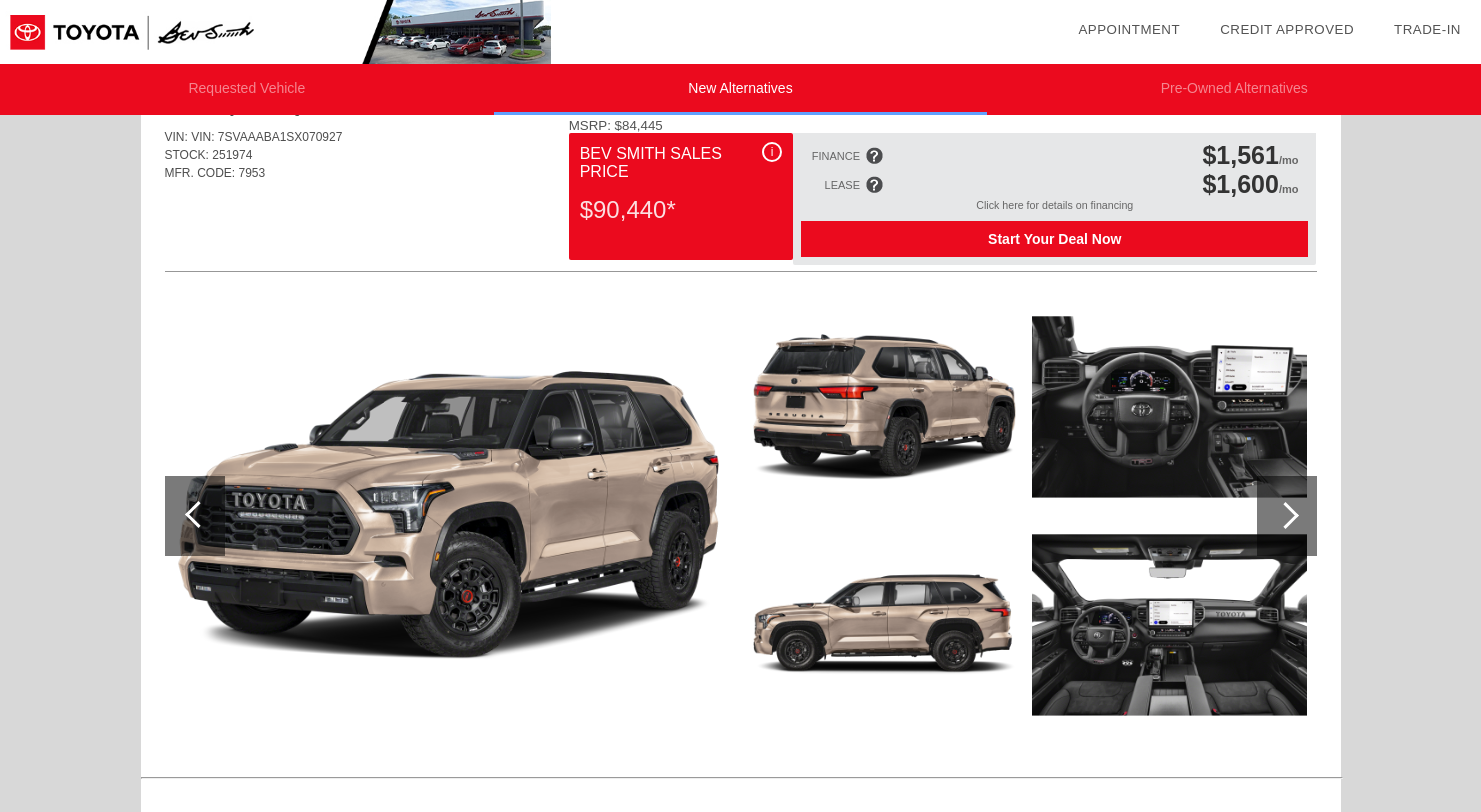 scroll, scrollTop: 0, scrollLeft: 0, axis: both 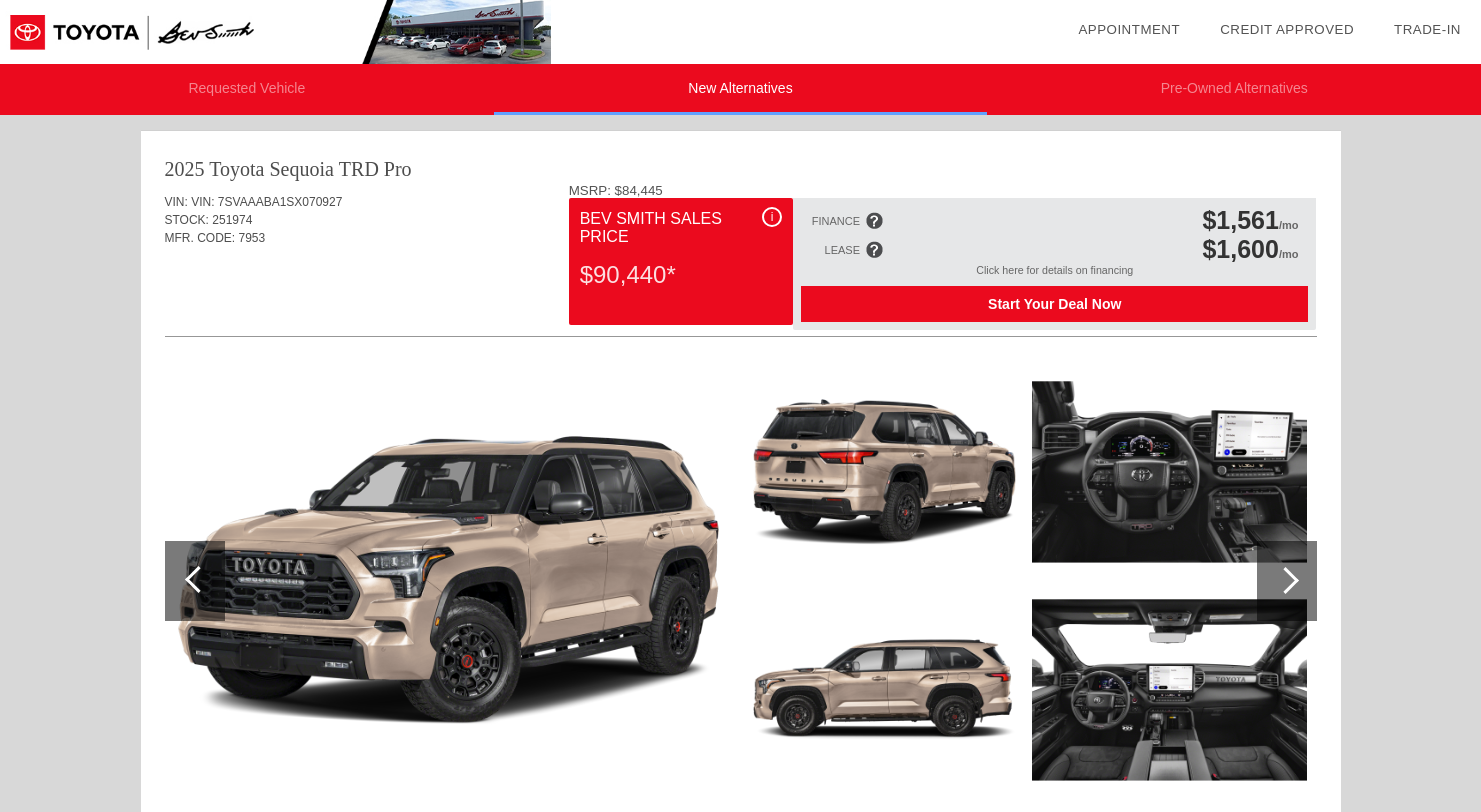 click on "Start Your Deal Now" at bounding box center [1054, 304] 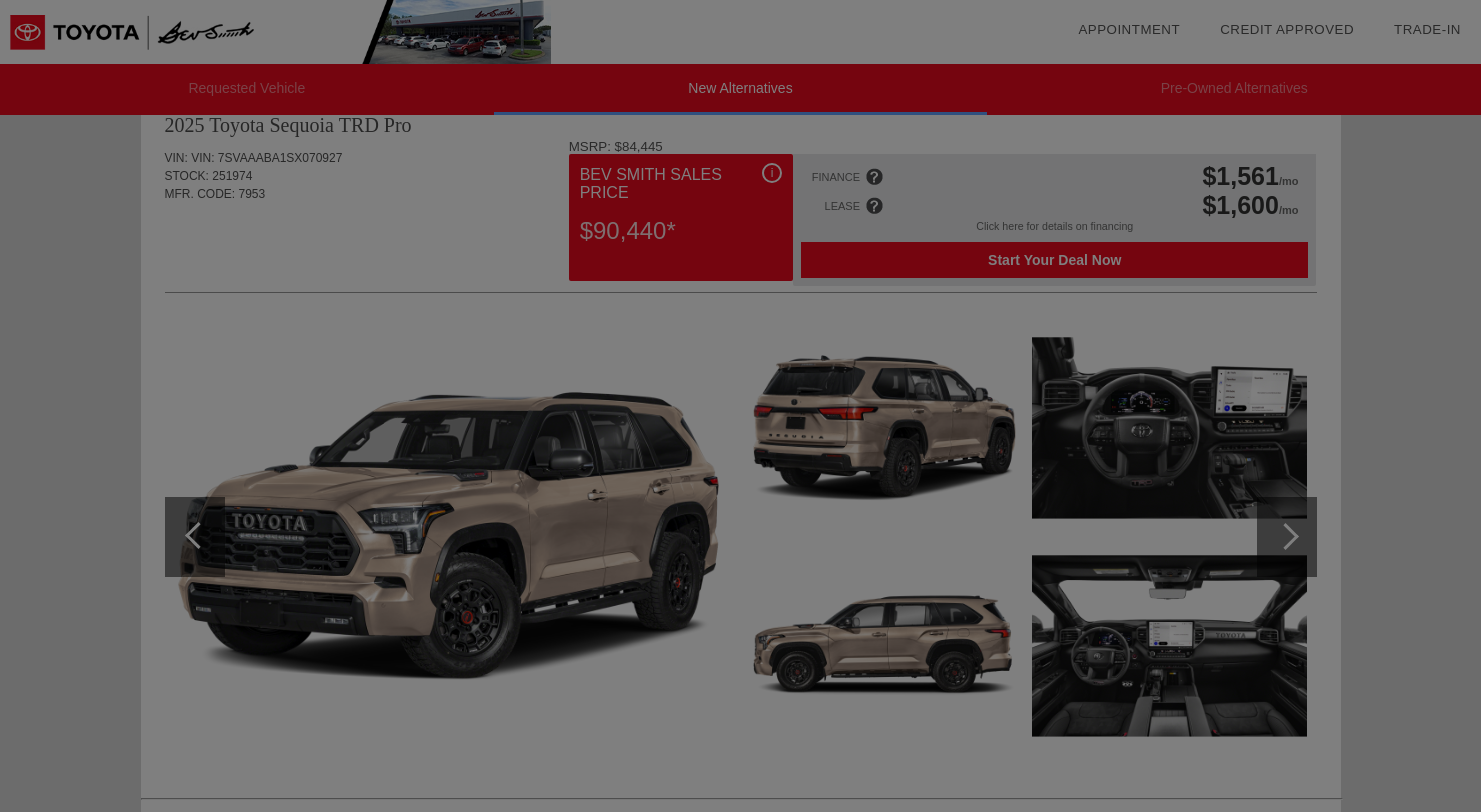 scroll, scrollTop: 0, scrollLeft: 0, axis: both 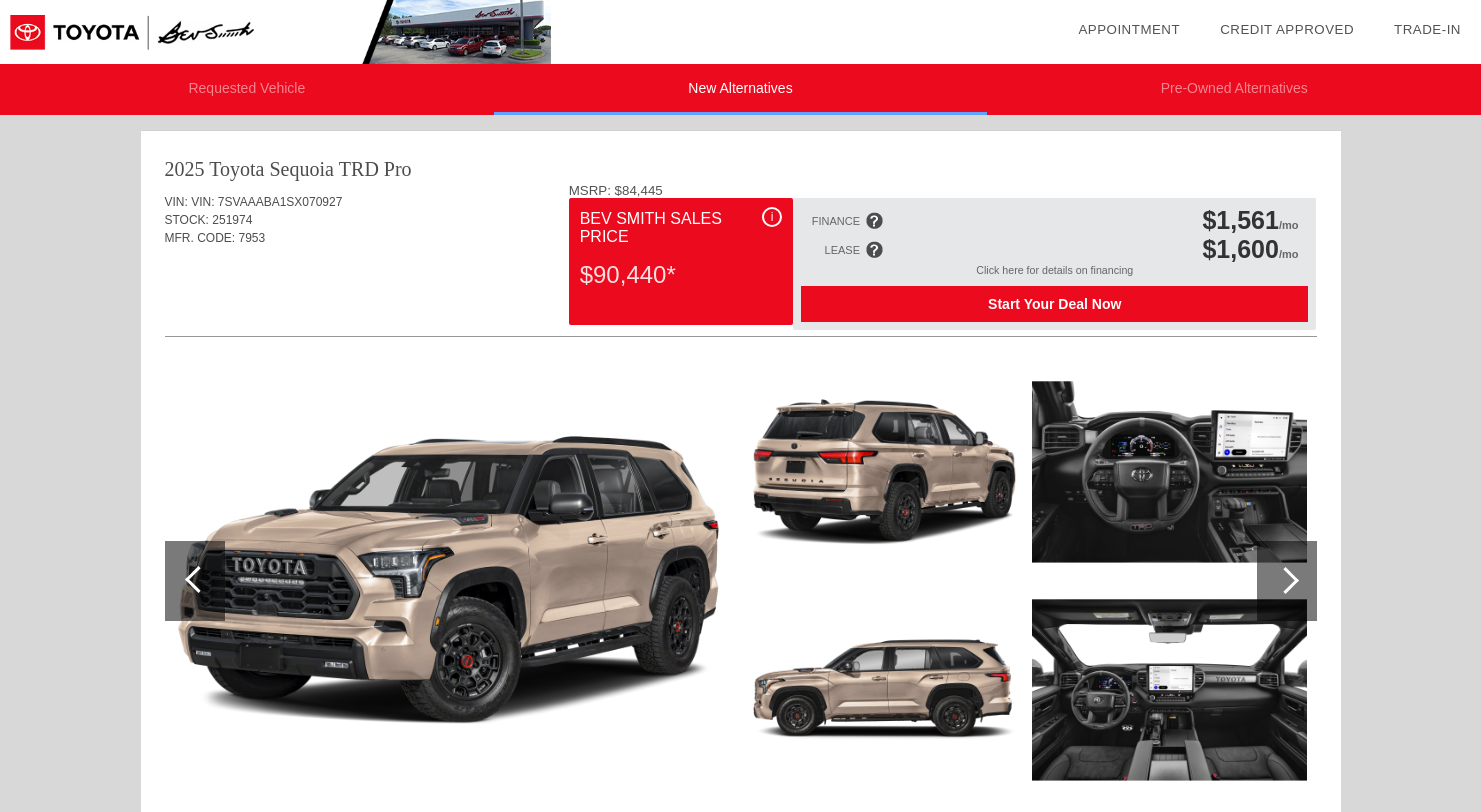 click on "VIN:
[VIN]
STOCK:
[STOCK_NUMBER]
MFR. CODE:
[MFR_CODE]" at bounding box center (741, 230) 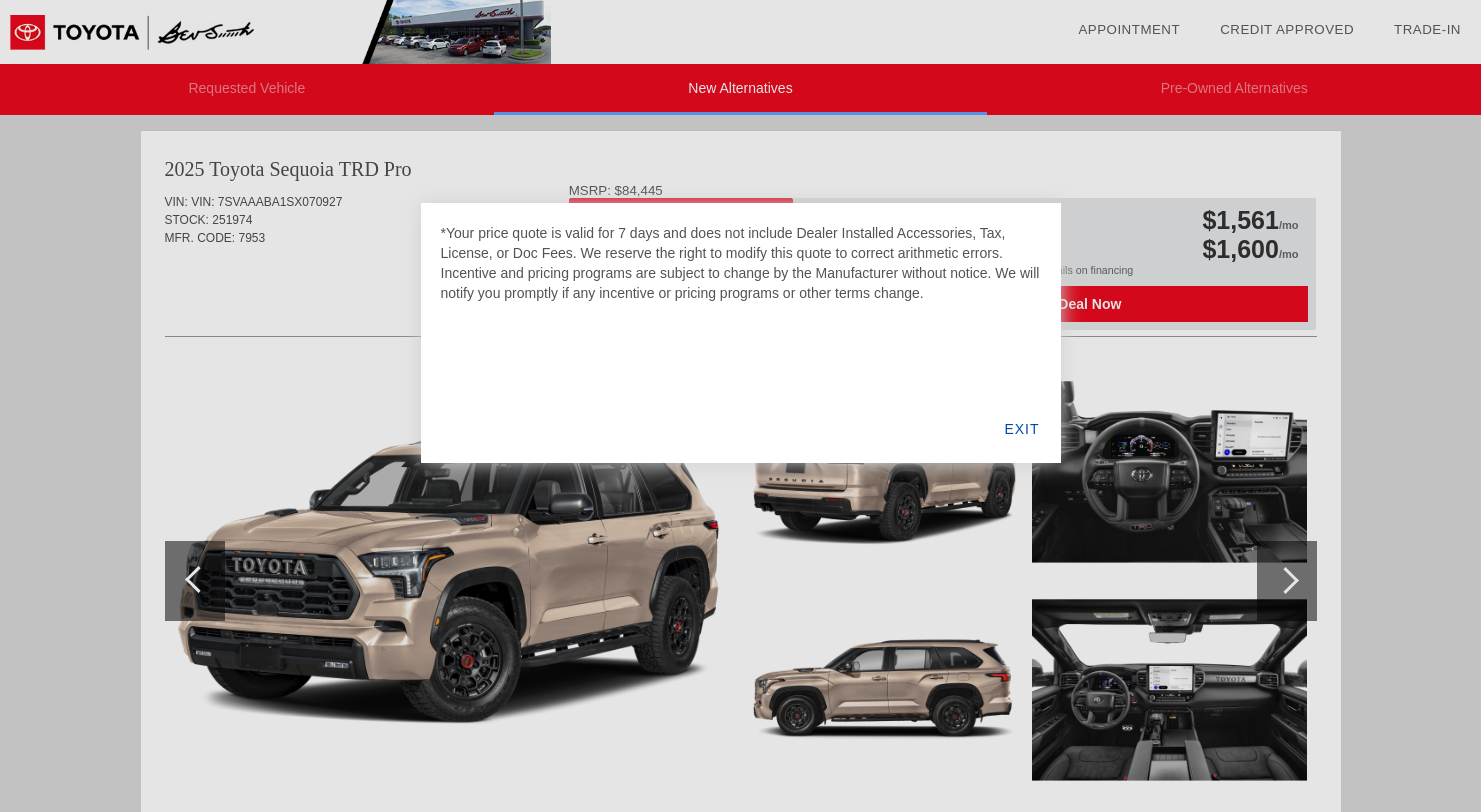 click at bounding box center [740, 406] 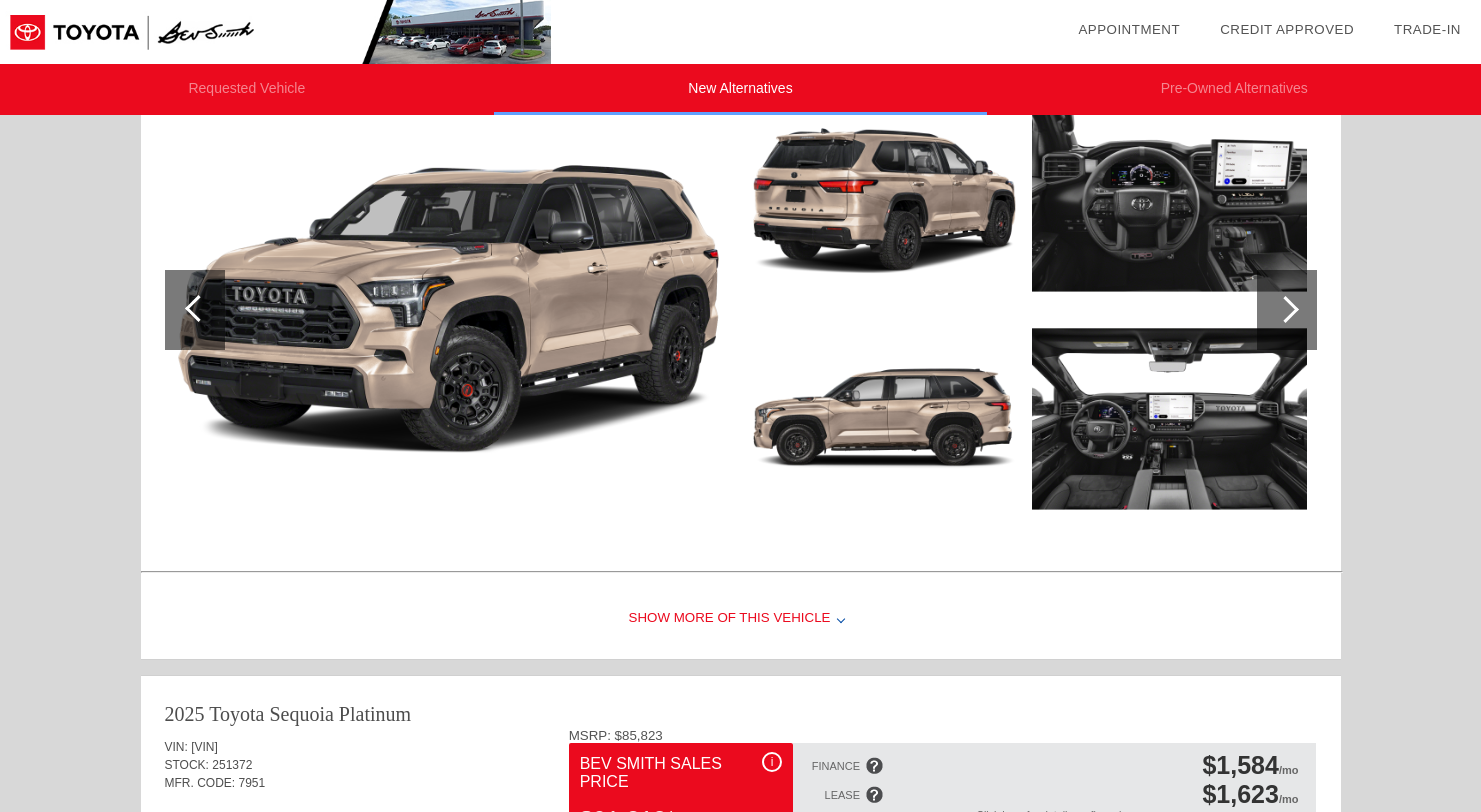scroll, scrollTop: 273, scrollLeft: 0, axis: vertical 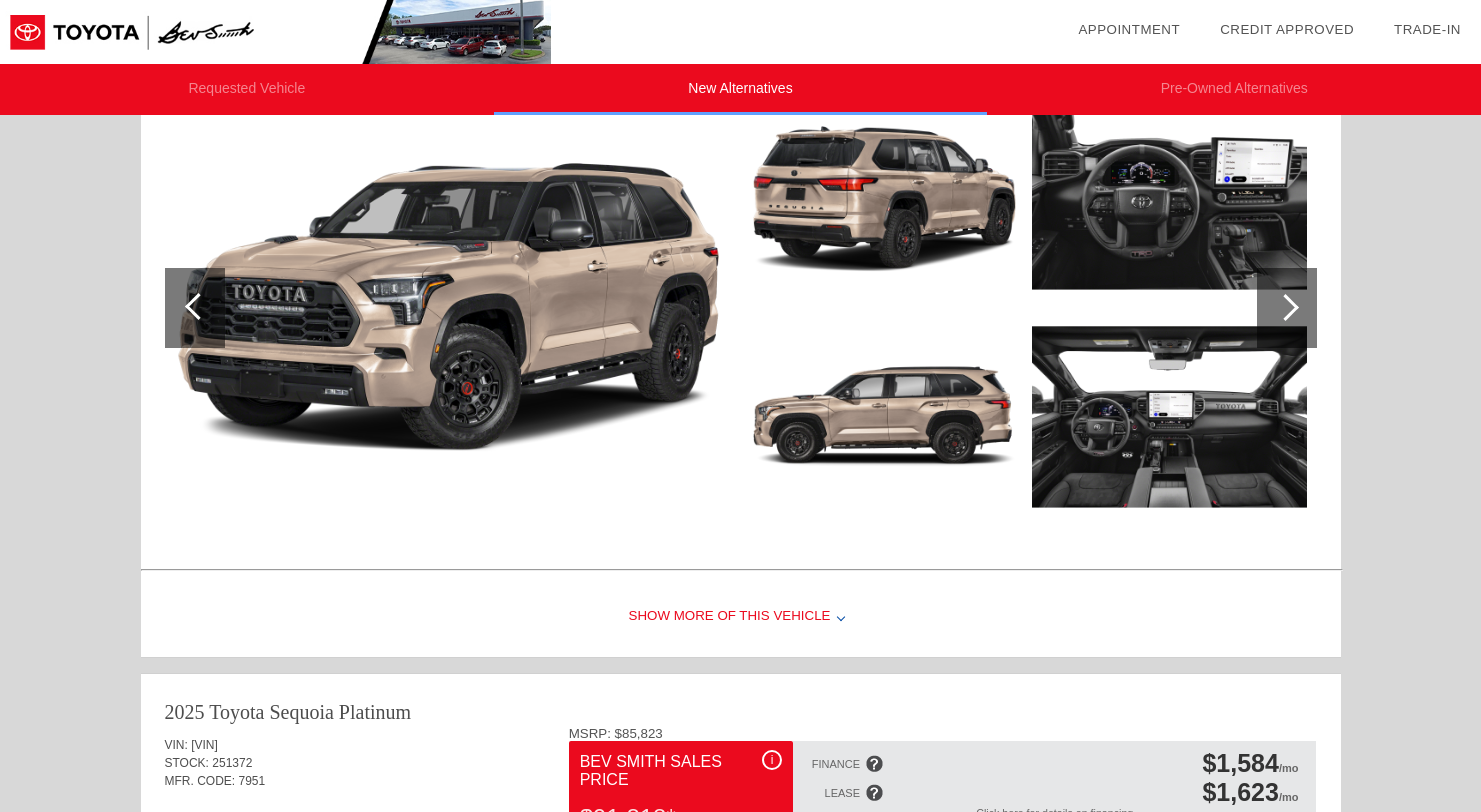 click on "Show More of this Vehicle" at bounding box center [741, 617] 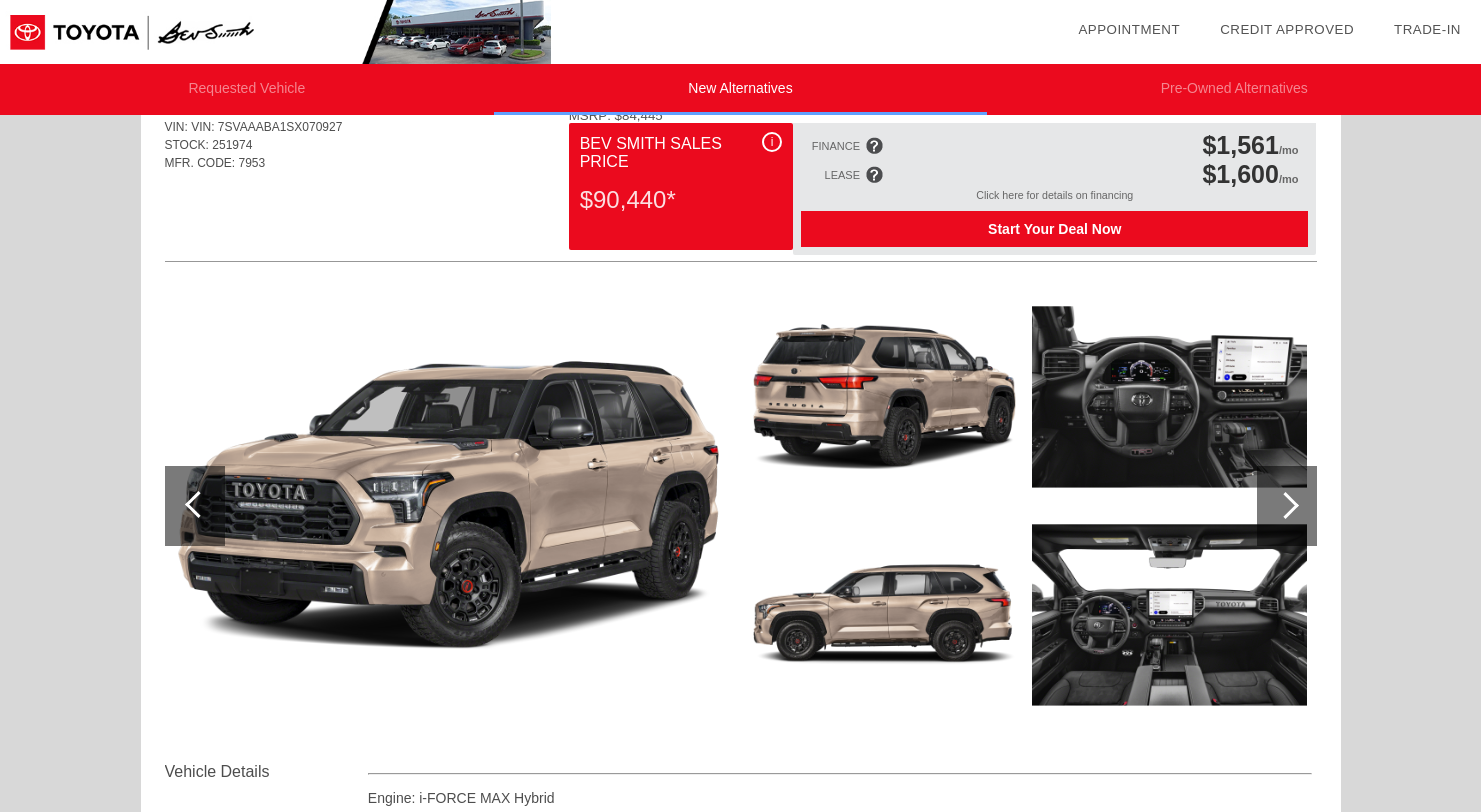 scroll, scrollTop: 0, scrollLeft: 0, axis: both 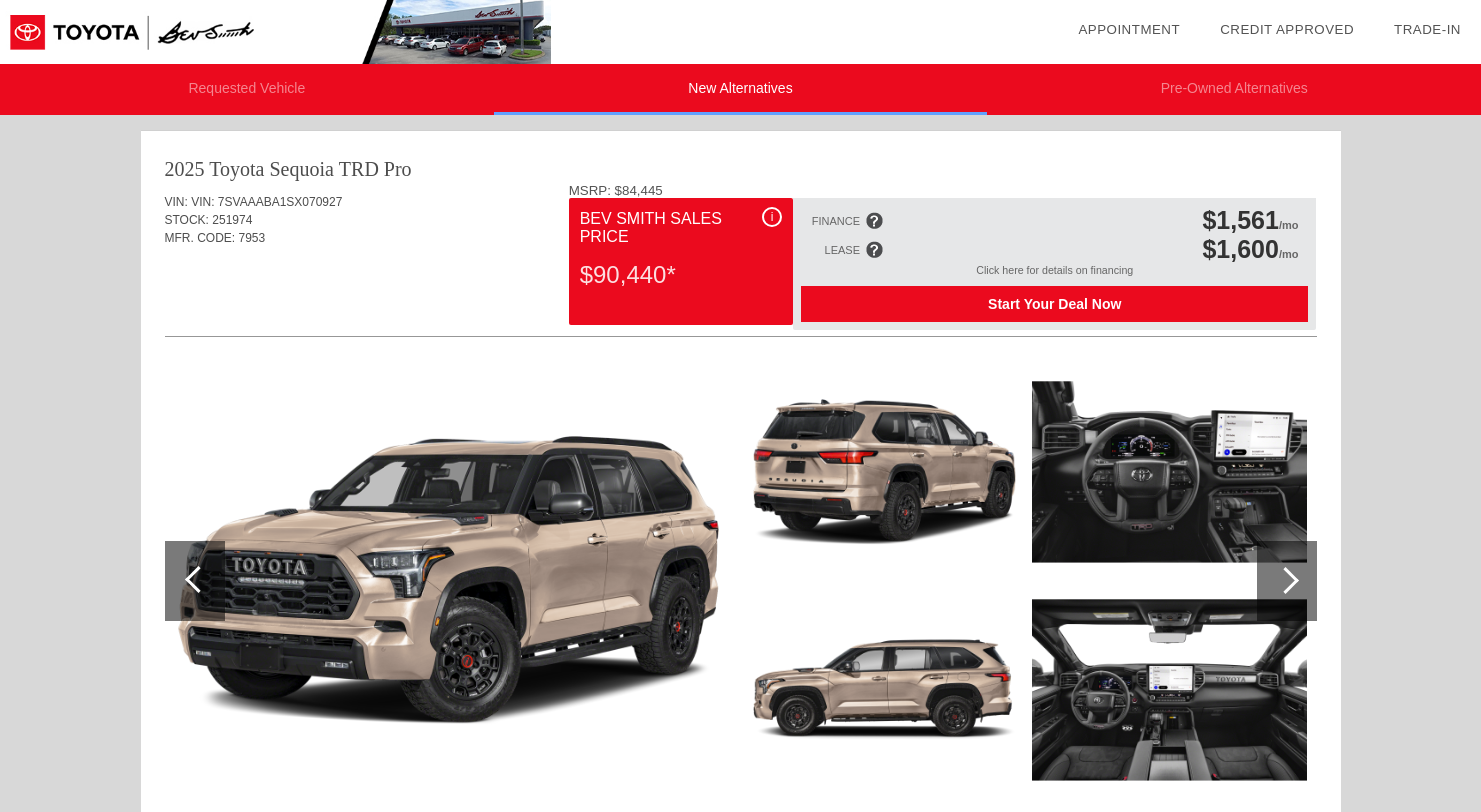 click on "Click here for details on financing" at bounding box center [1054, 275] 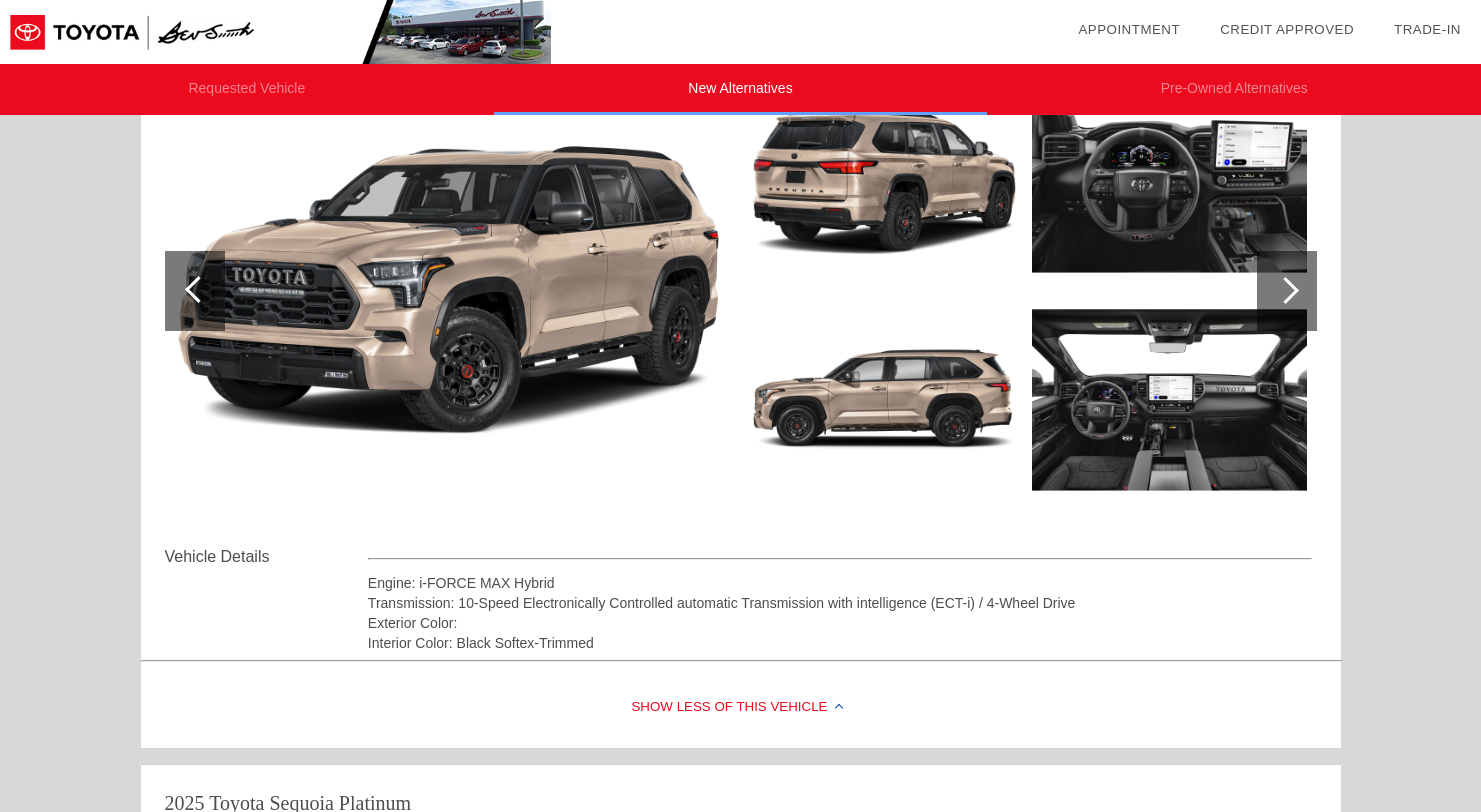 scroll, scrollTop: 0, scrollLeft: 0, axis: both 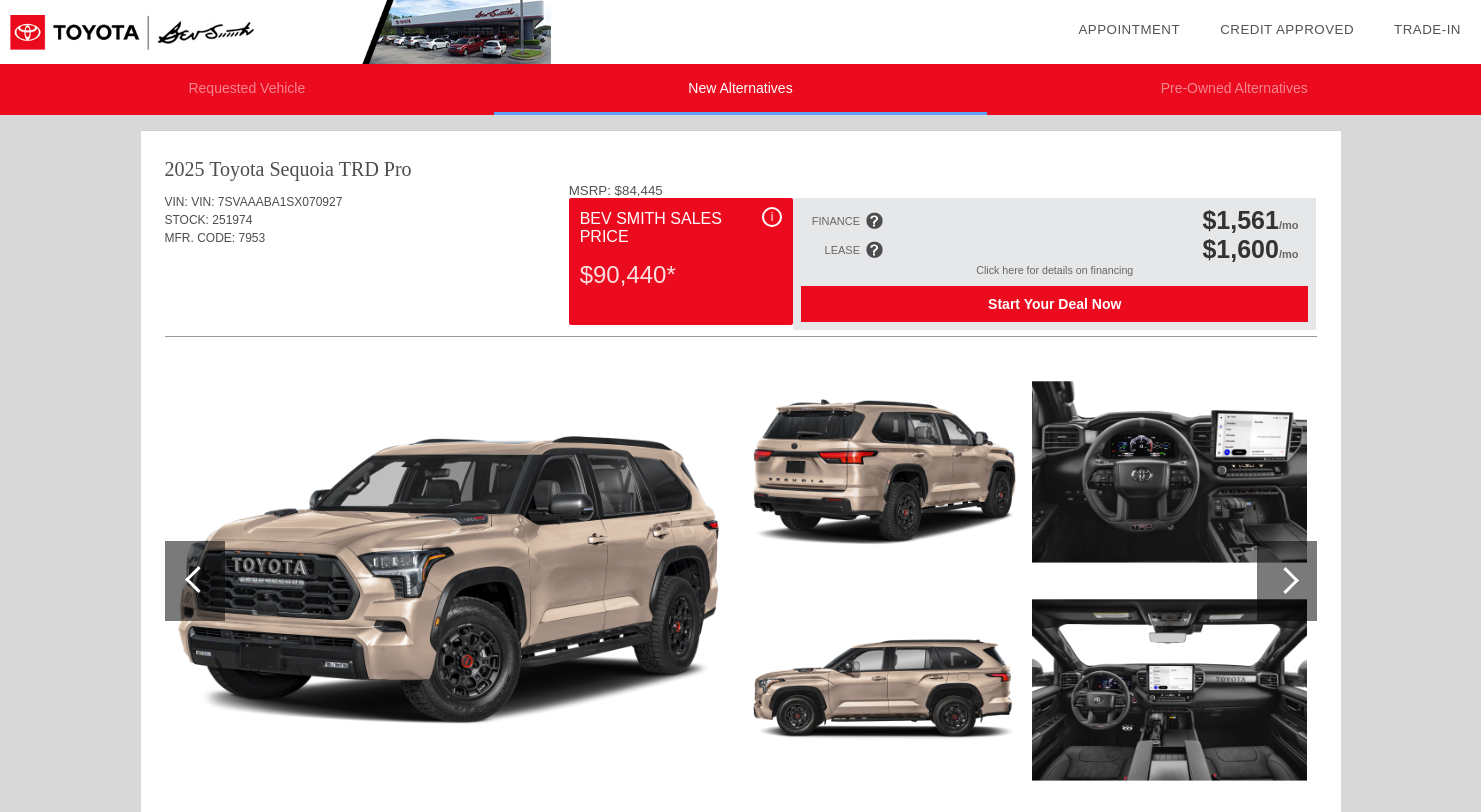 click on "Requested Vehicle" at bounding box center [247, 89] 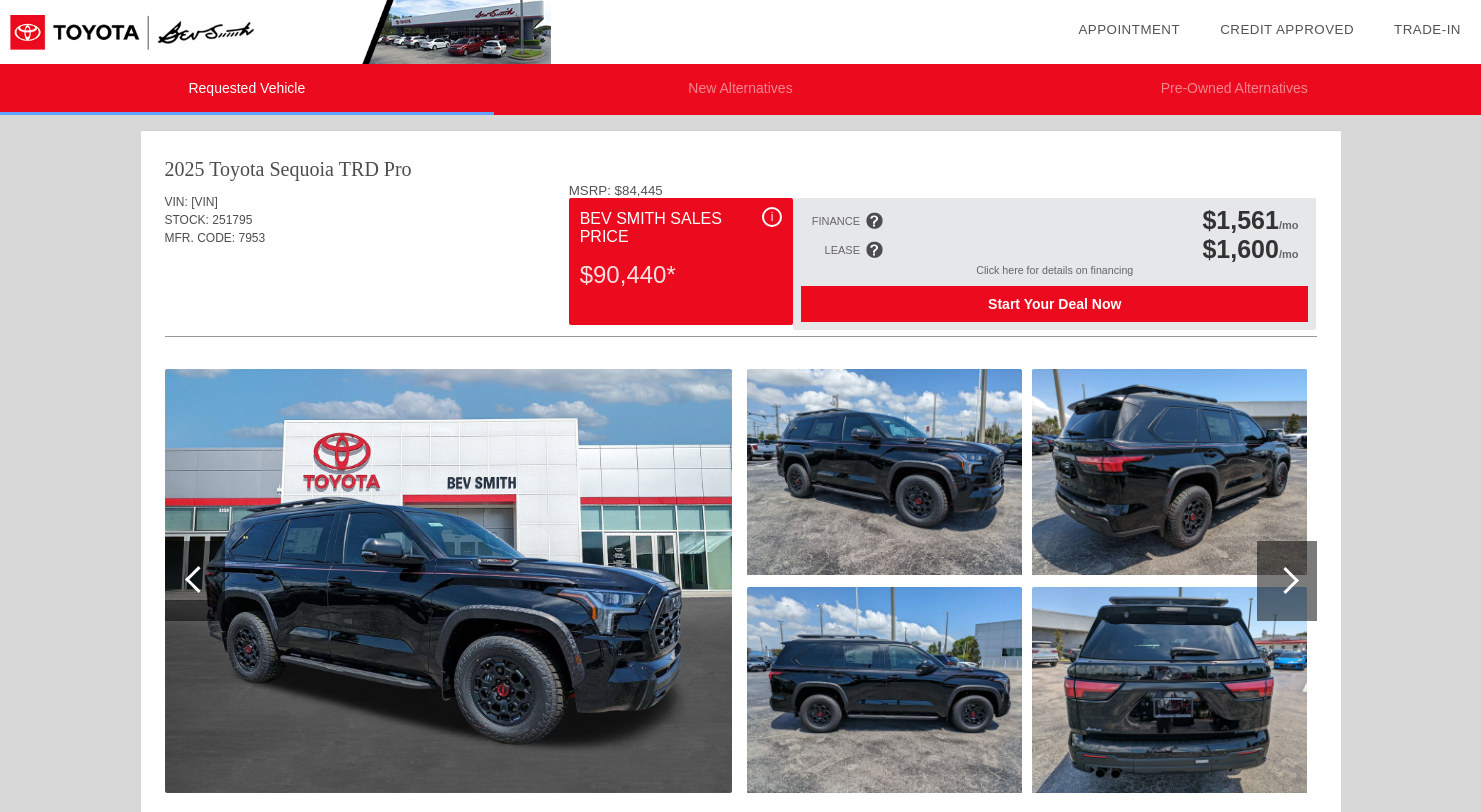 click on "New Alternatives" at bounding box center [741, 89] 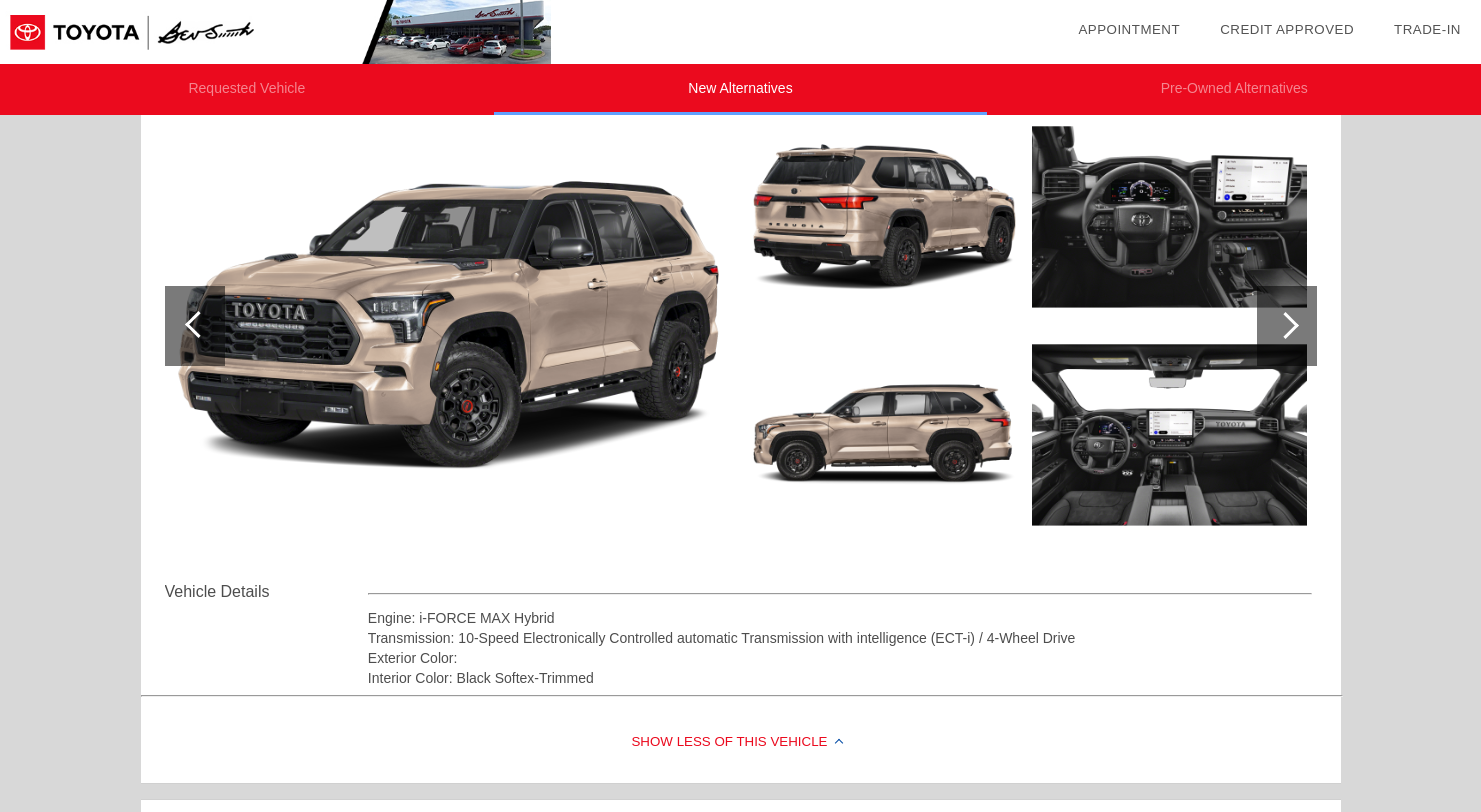 scroll, scrollTop: 257, scrollLeft: 0, axis: vertical 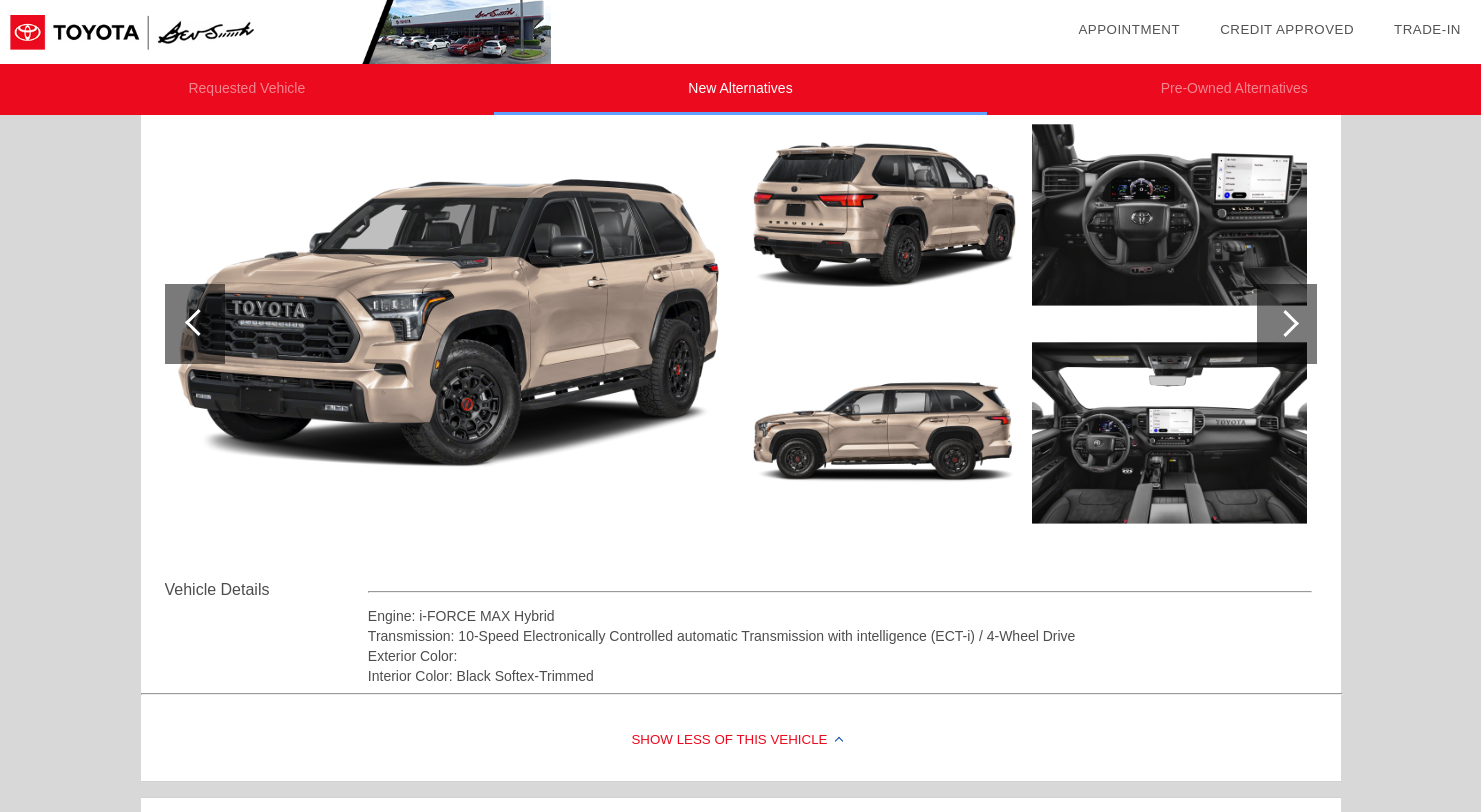click on "Requested Vehicle
New Alternatives
Pre-Owned Alternatives
date_range
Appointment
check_box
Credit Approved" at bounding box center [740, 1211] 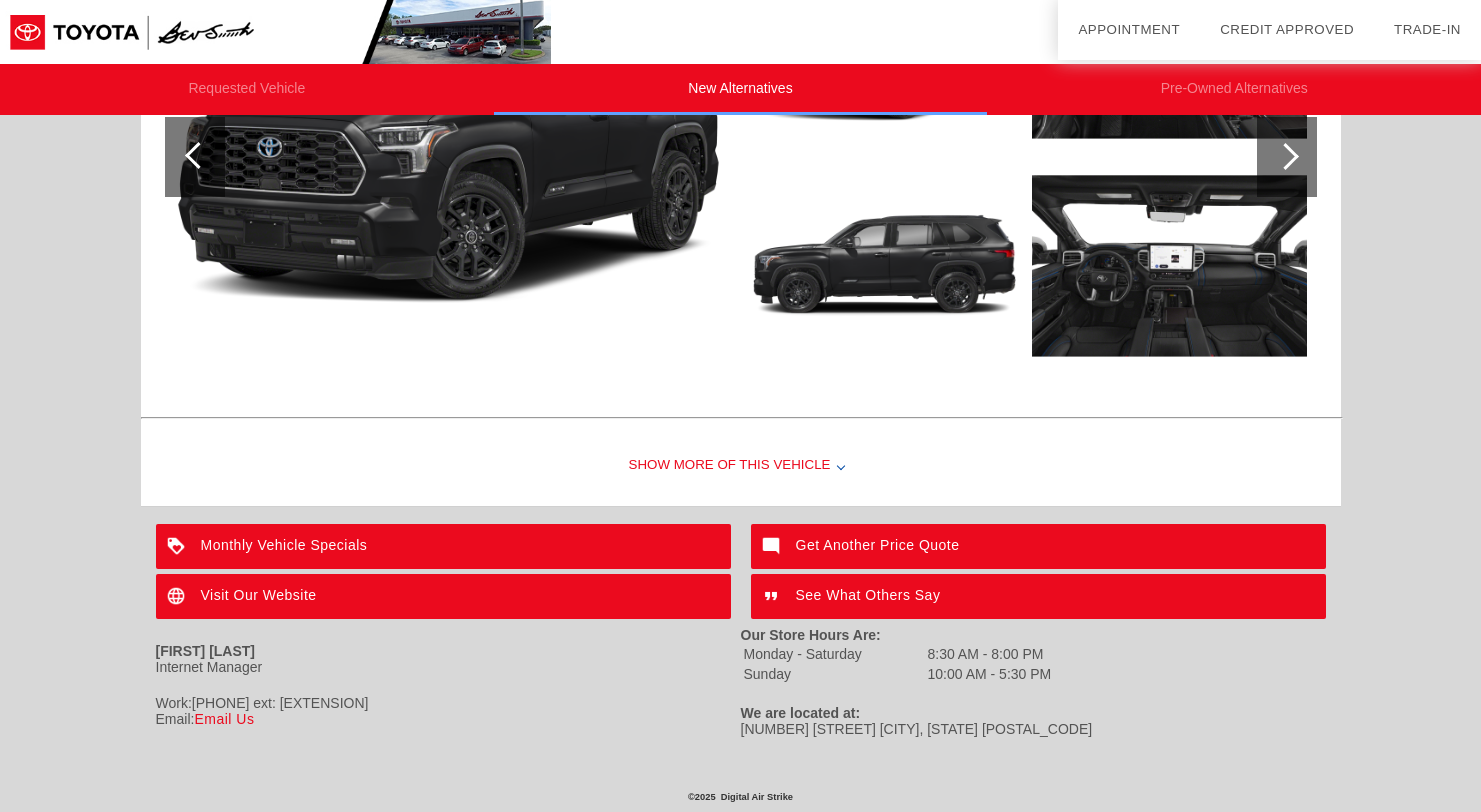 scroll, scrollTop: 2153, scrollLeft: 0, axis: vertical 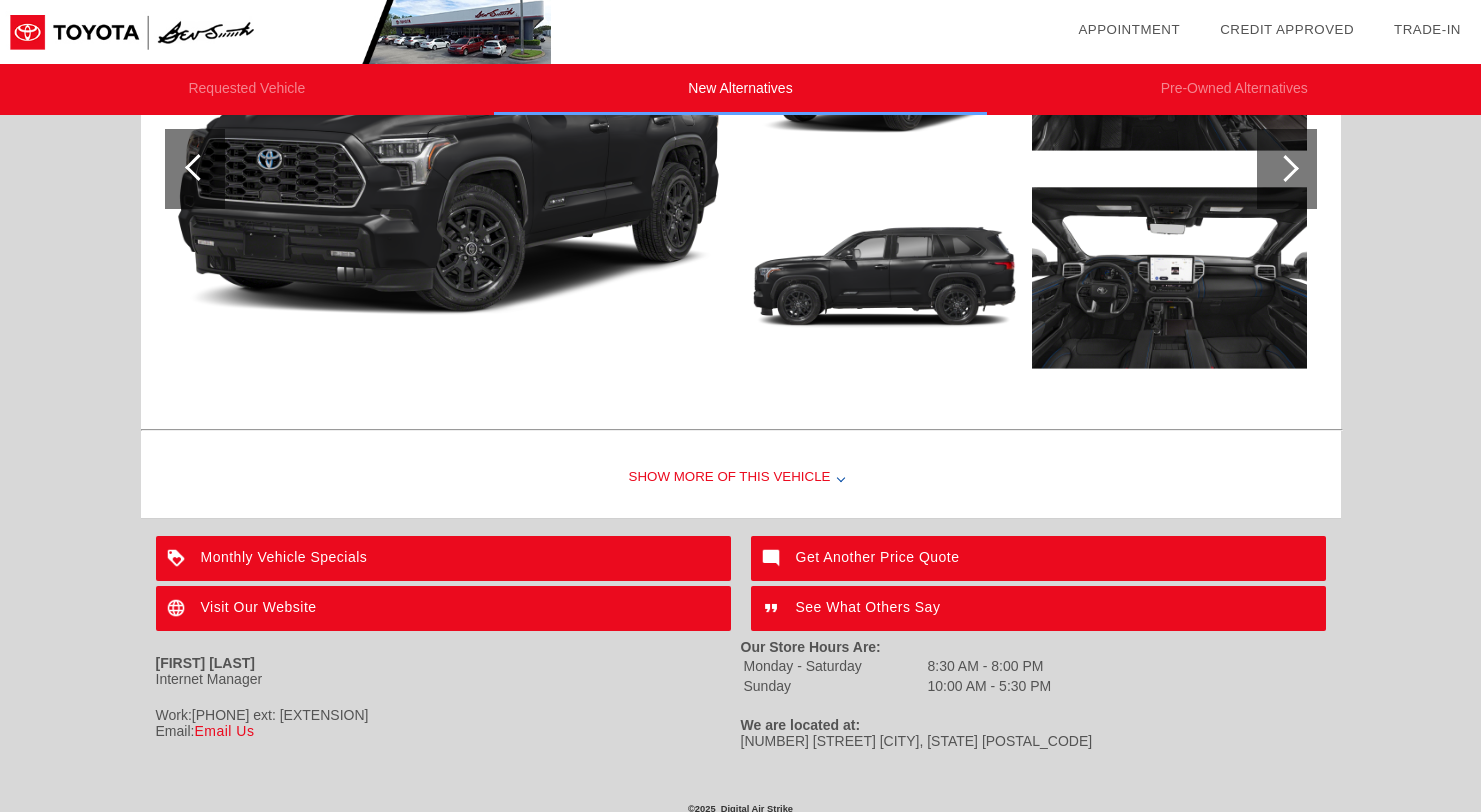 click on "Visit Our Website" at bounding box center (443, 608) 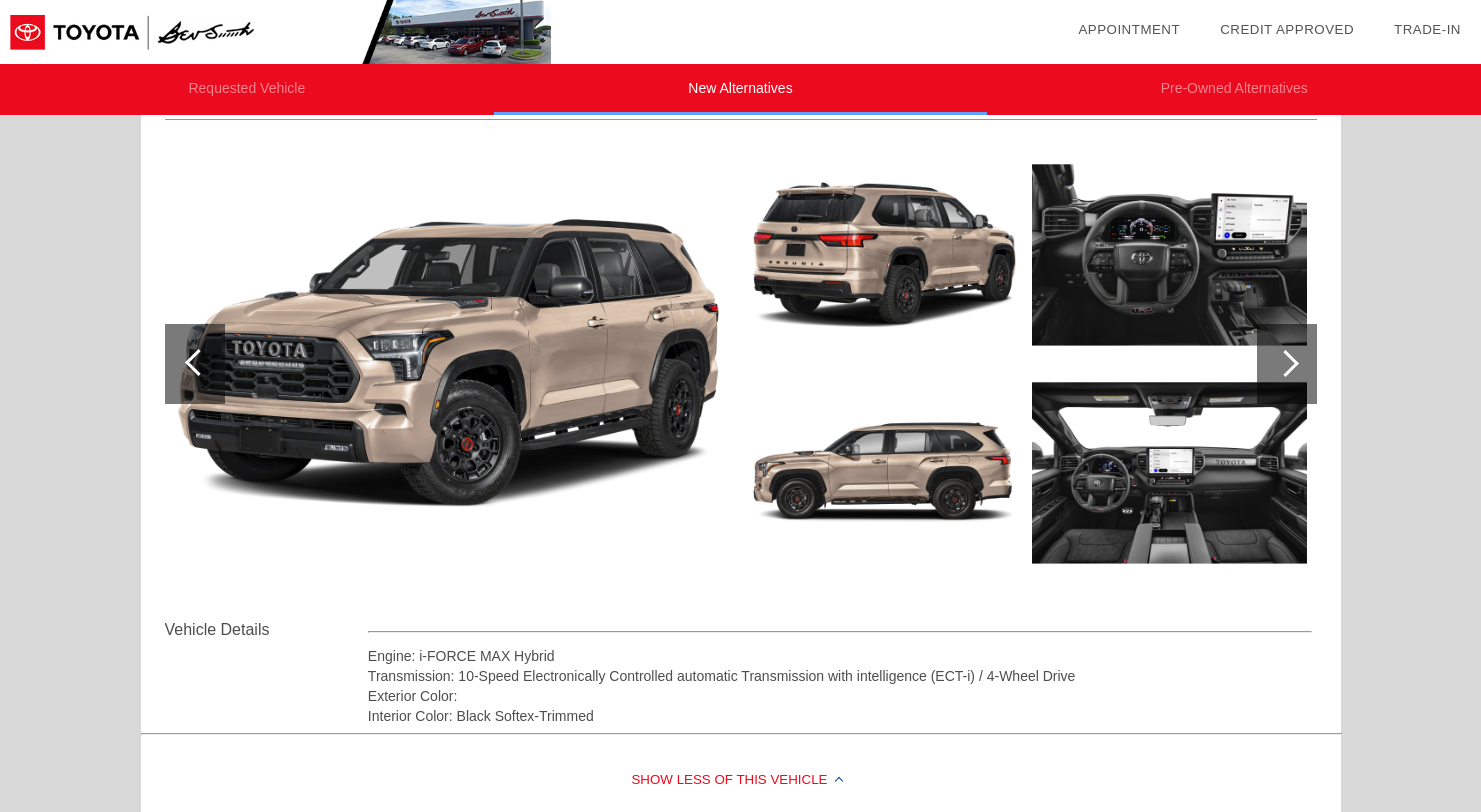 scroll, scrollTop: 0, scrollLeft: 0, axis: both 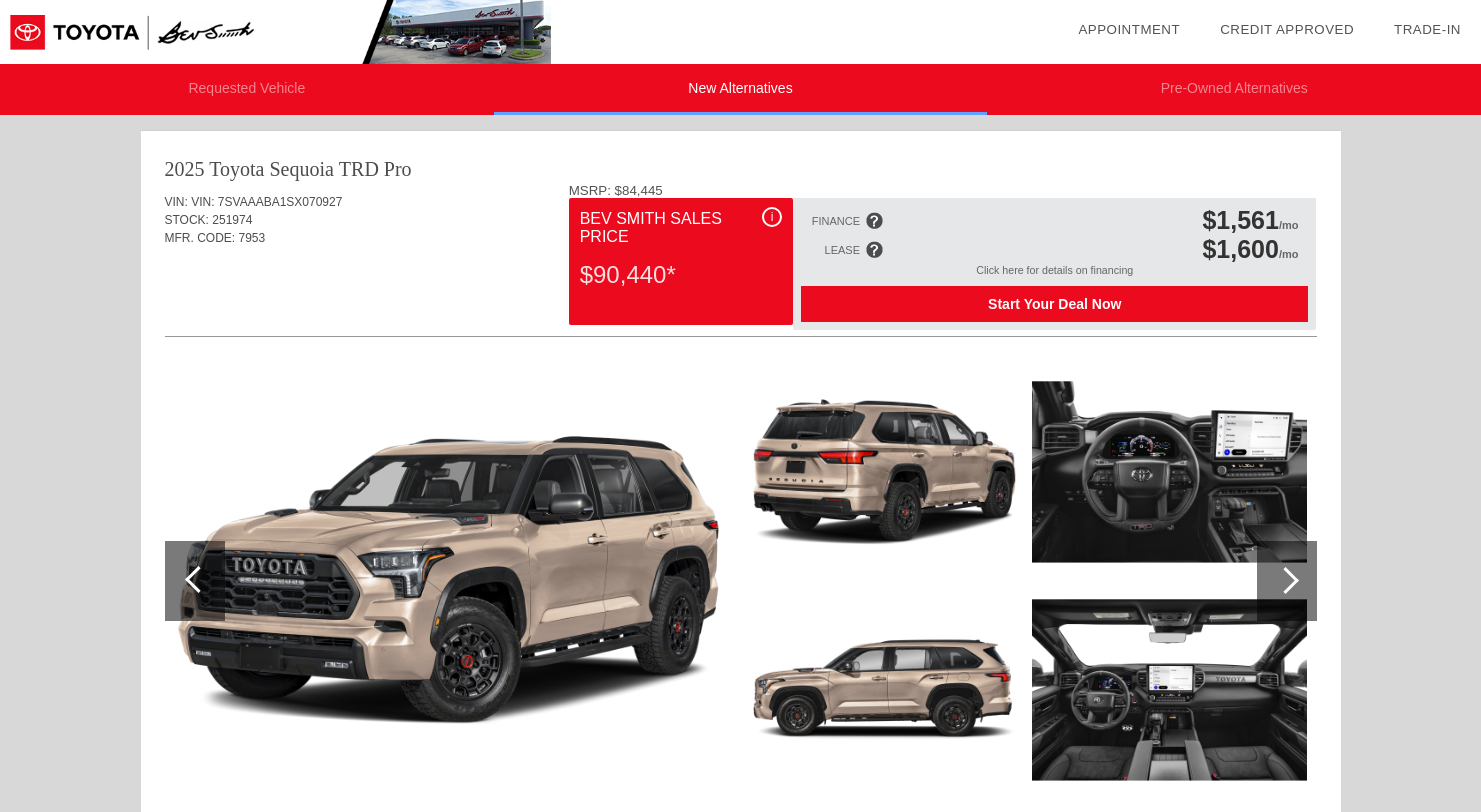 click on "Requested Vehicle" at bounding box center [247, 89] 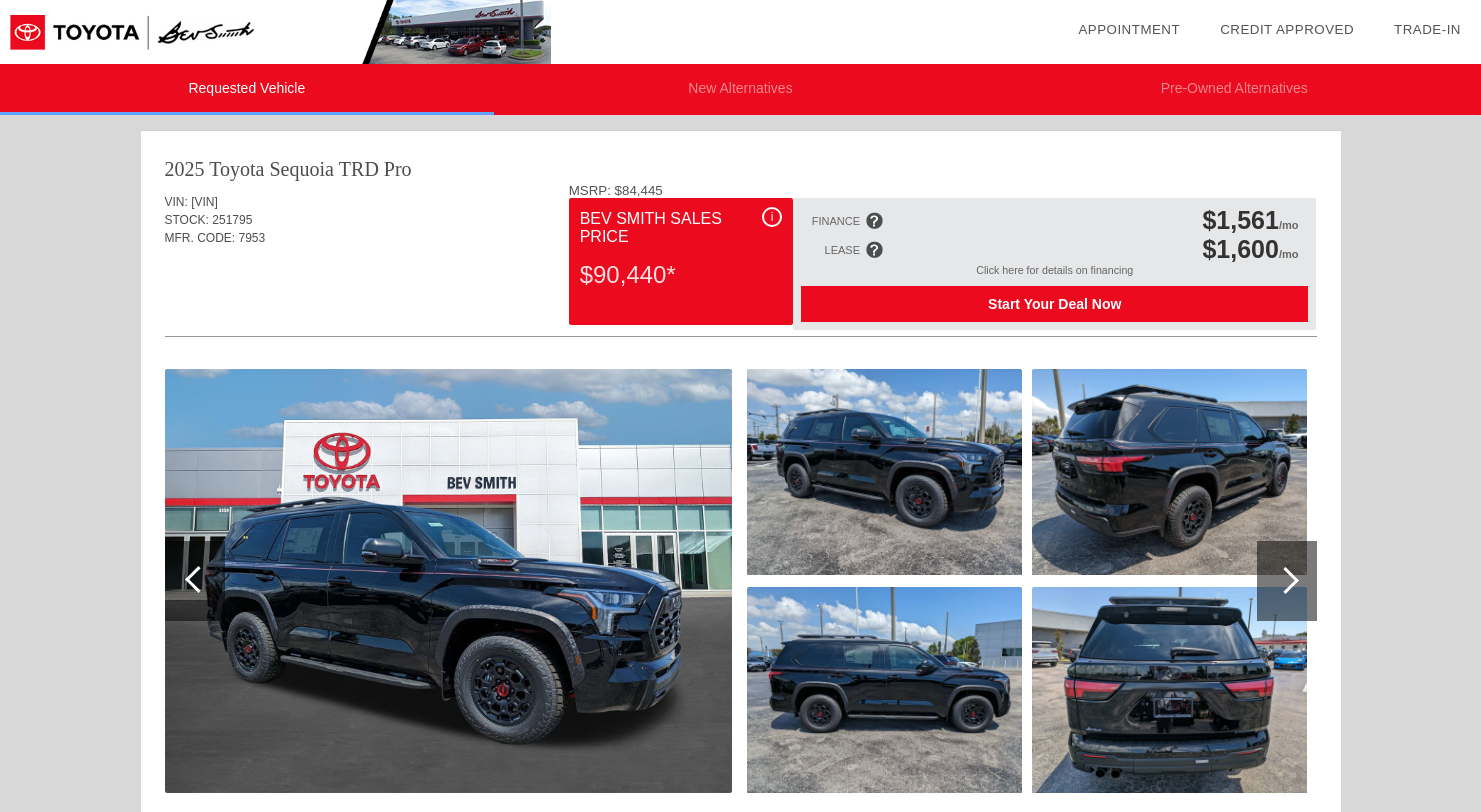 click at bounding box center (1285, 580) 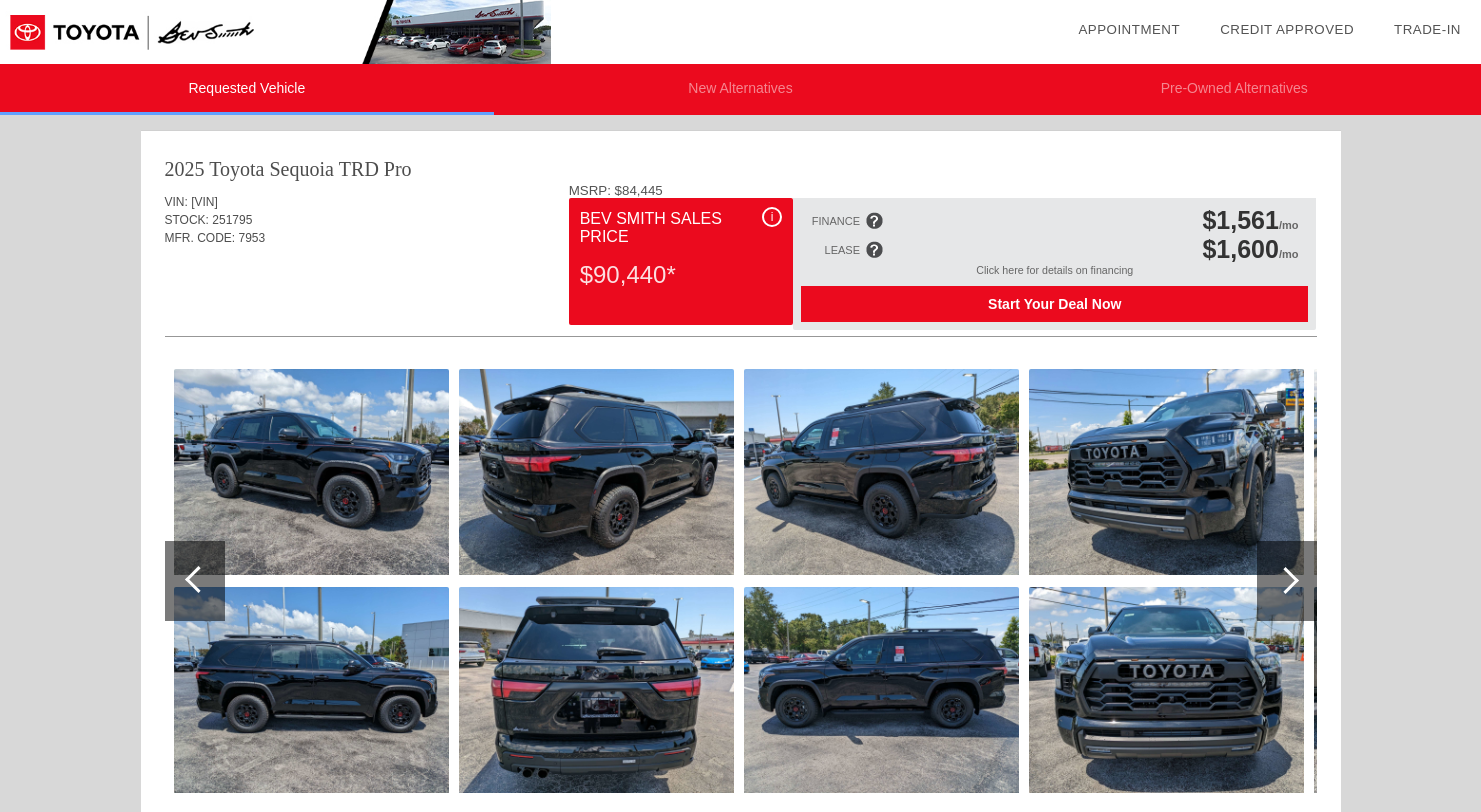 click at bounding box center (1285, 580) 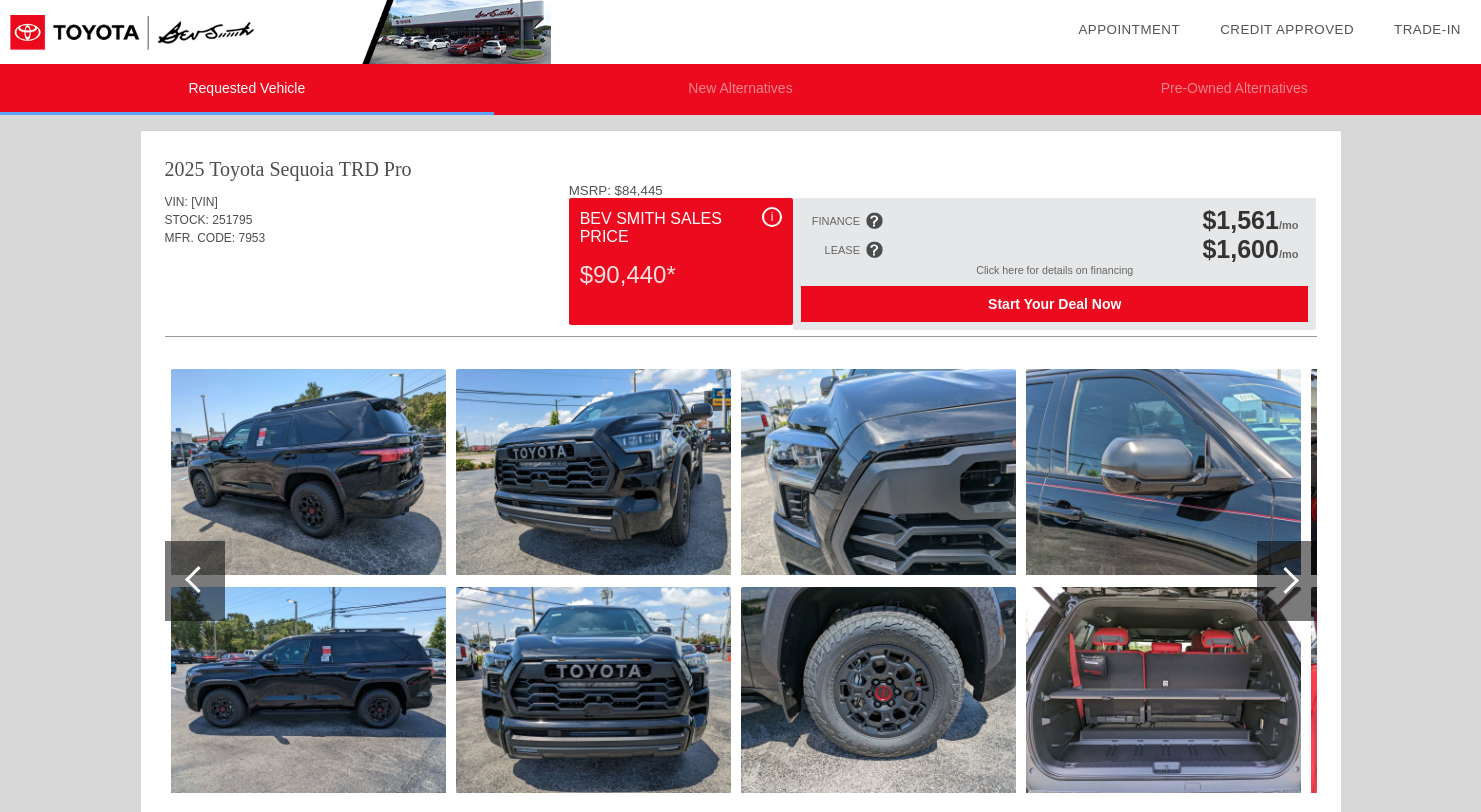 click at bounding box center [1285, 580] 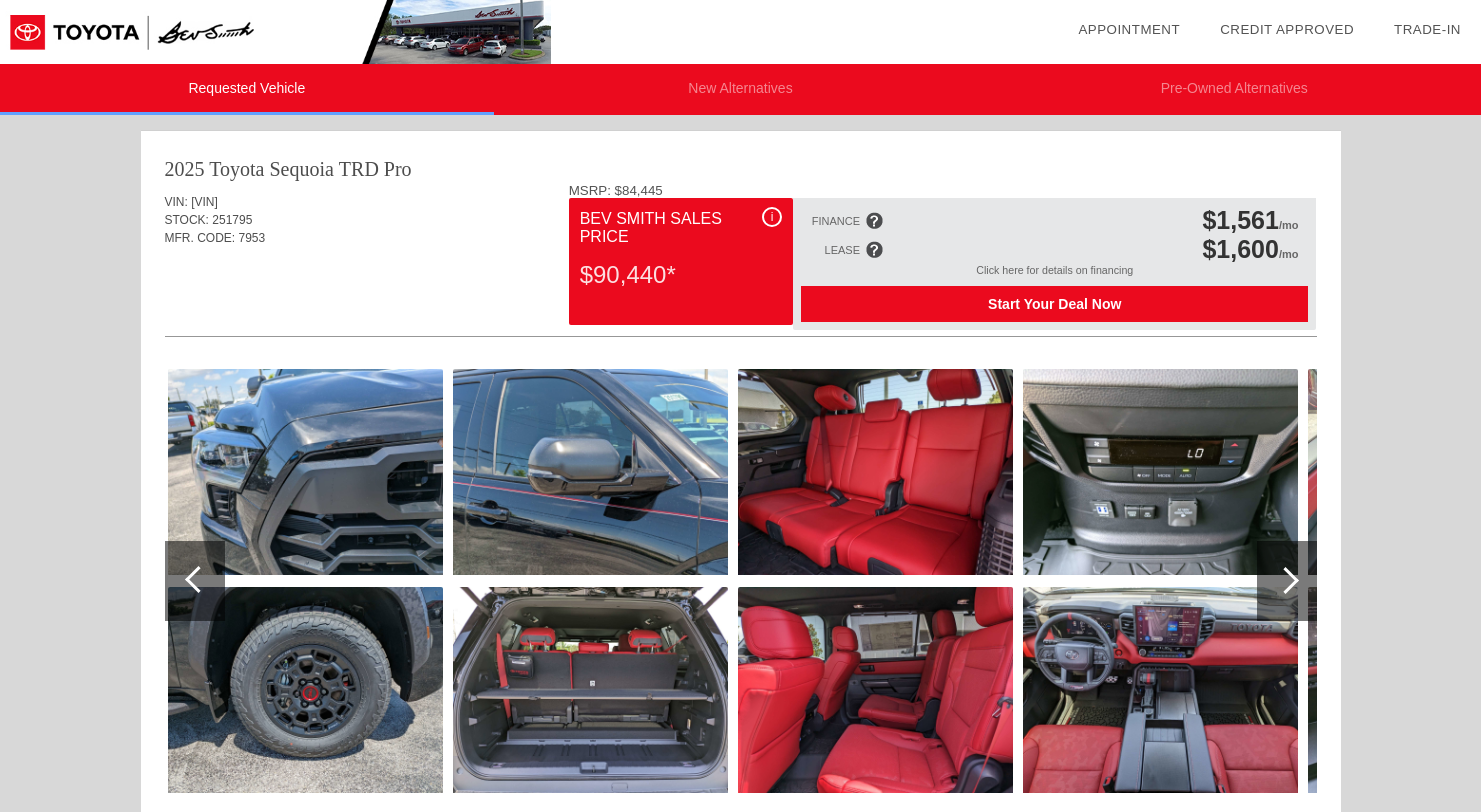 click at bounding box center [1285, 580] 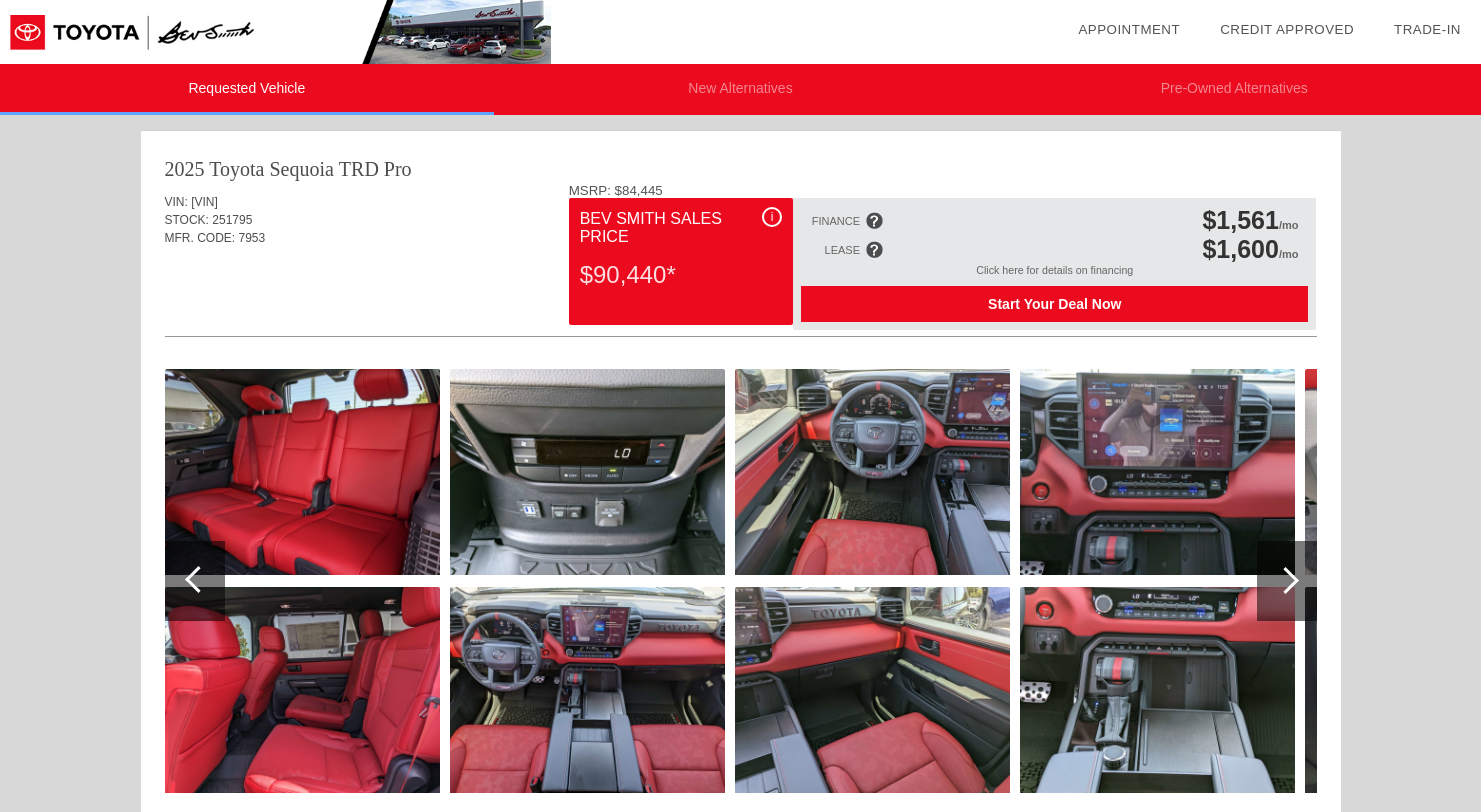 click at bounding box center [1285, 580] 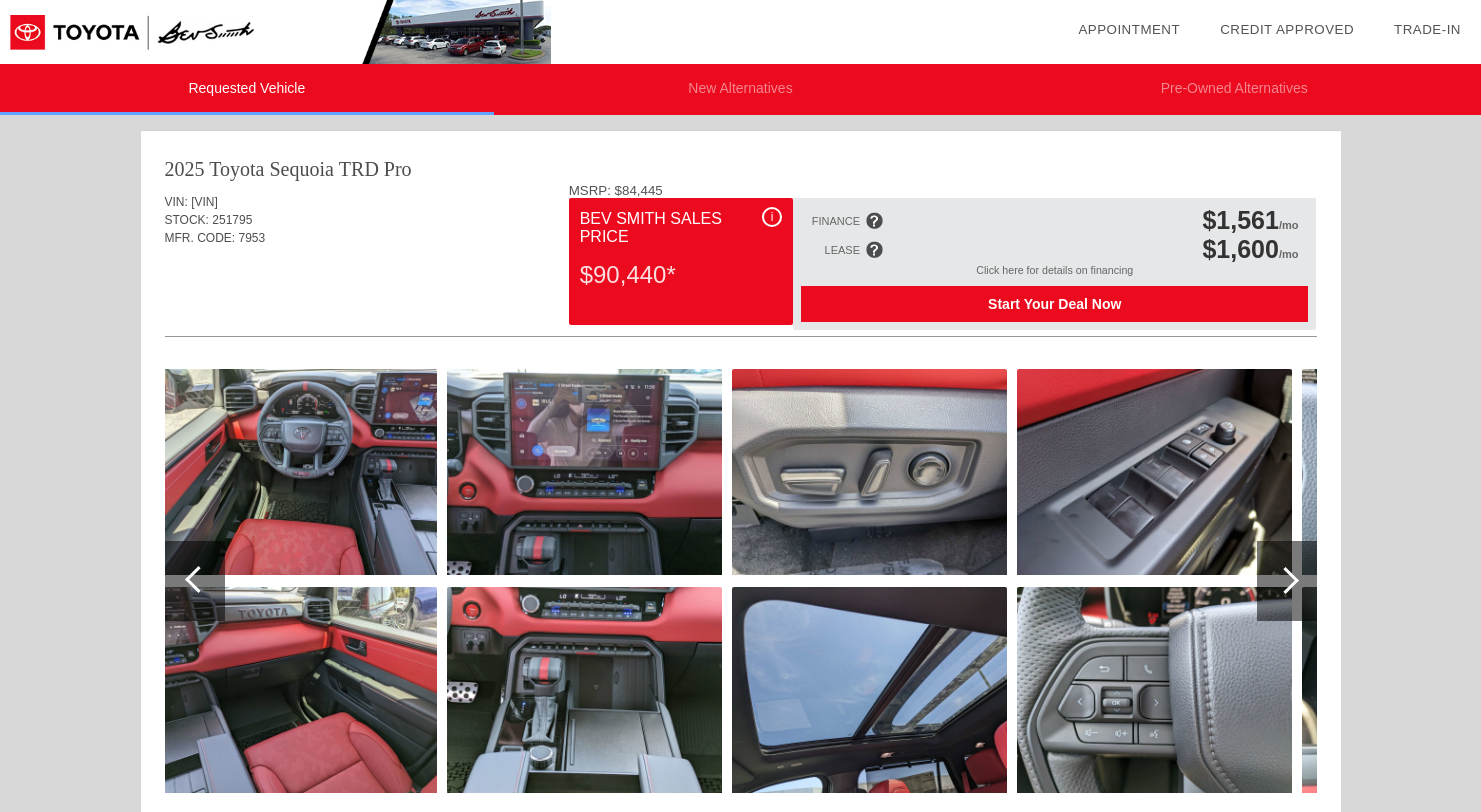 click at bounding box center [1285, 580] 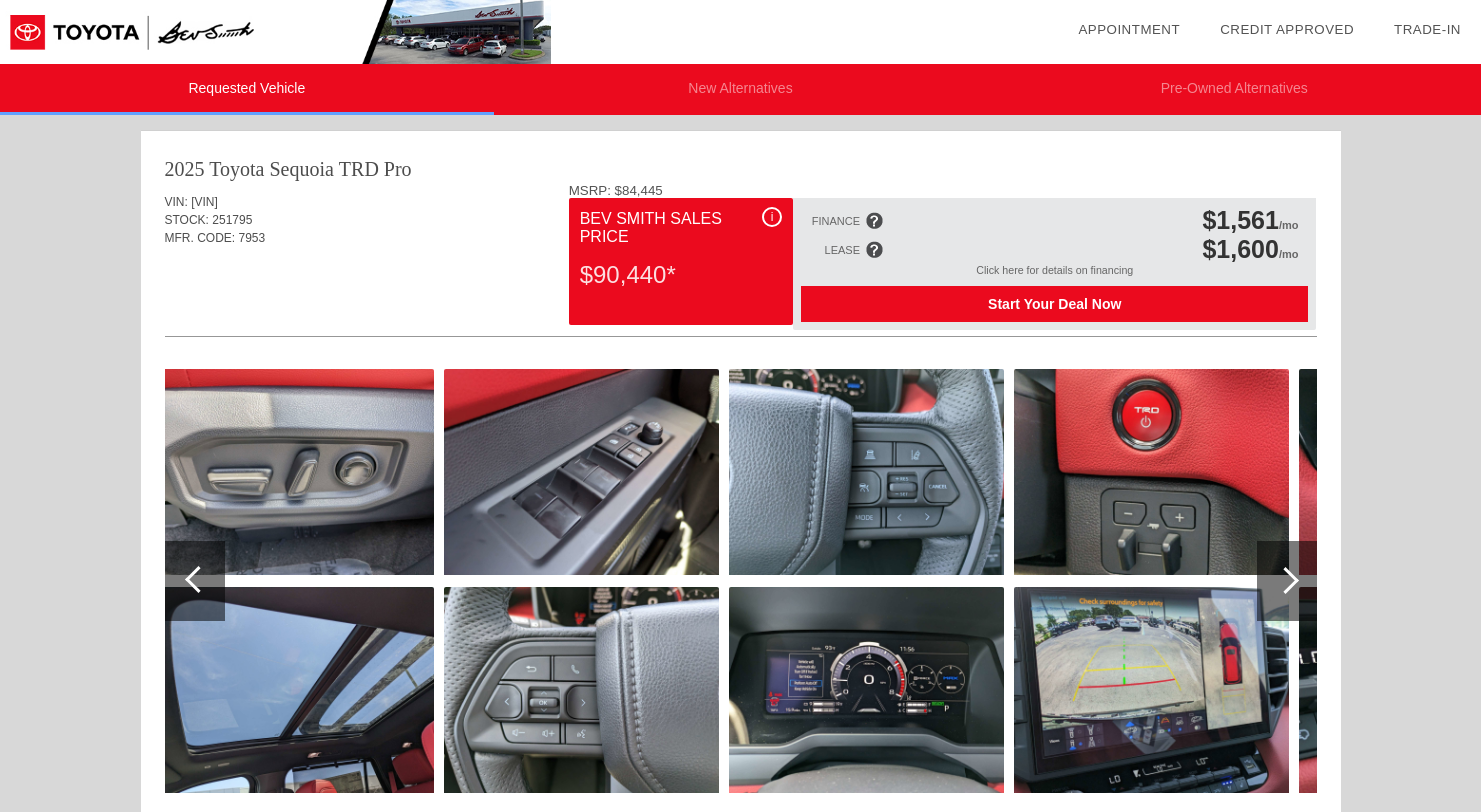 click at bounding box center (1285, 580) 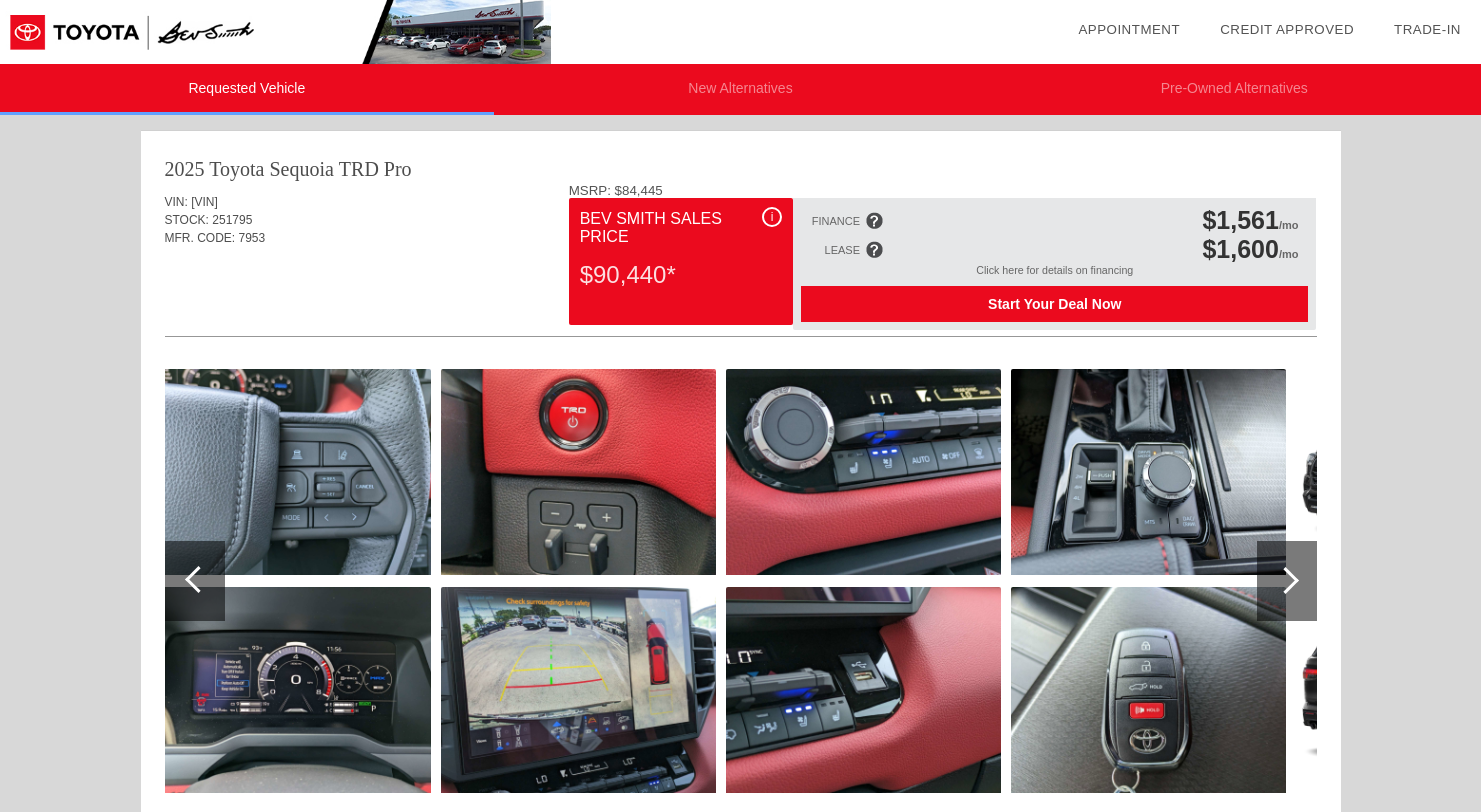 click at bounding box center (1285, 580) 